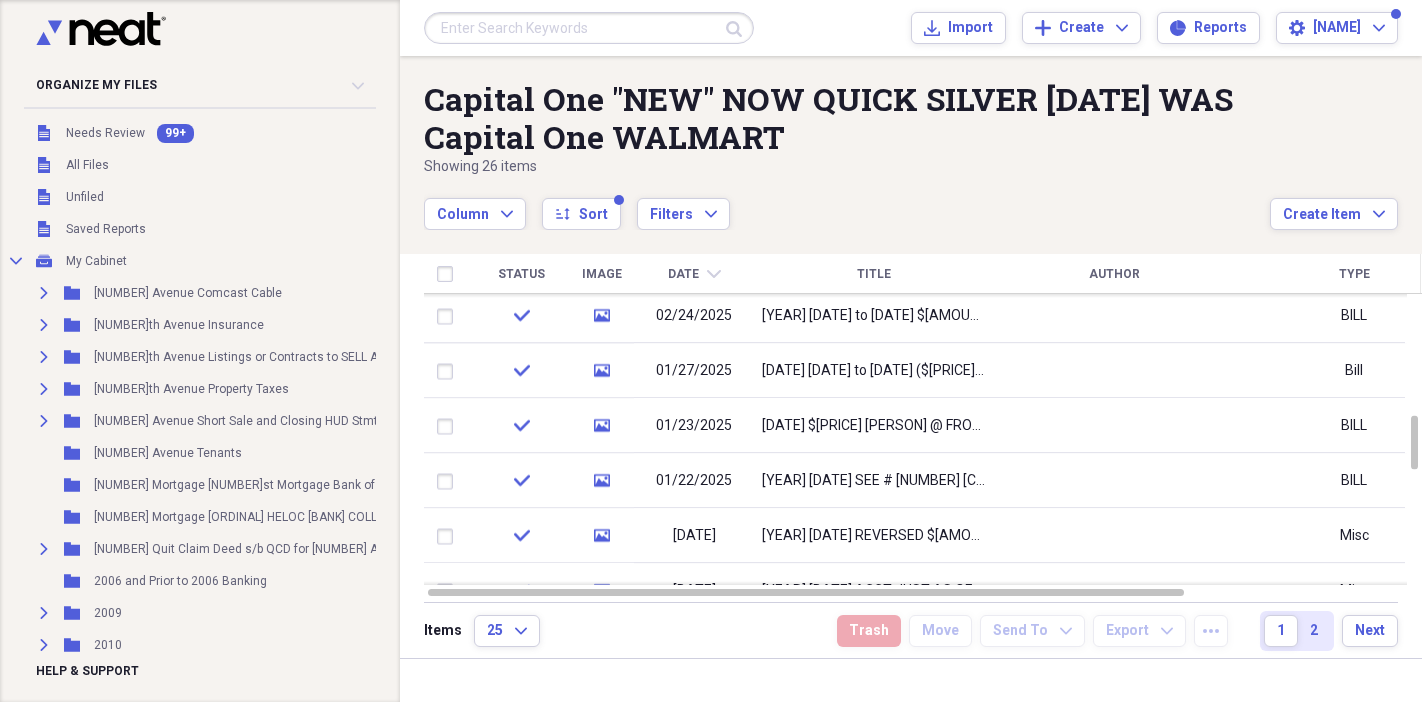 scroll, scrollTop: 0, scrollLeft: 0, axis: both 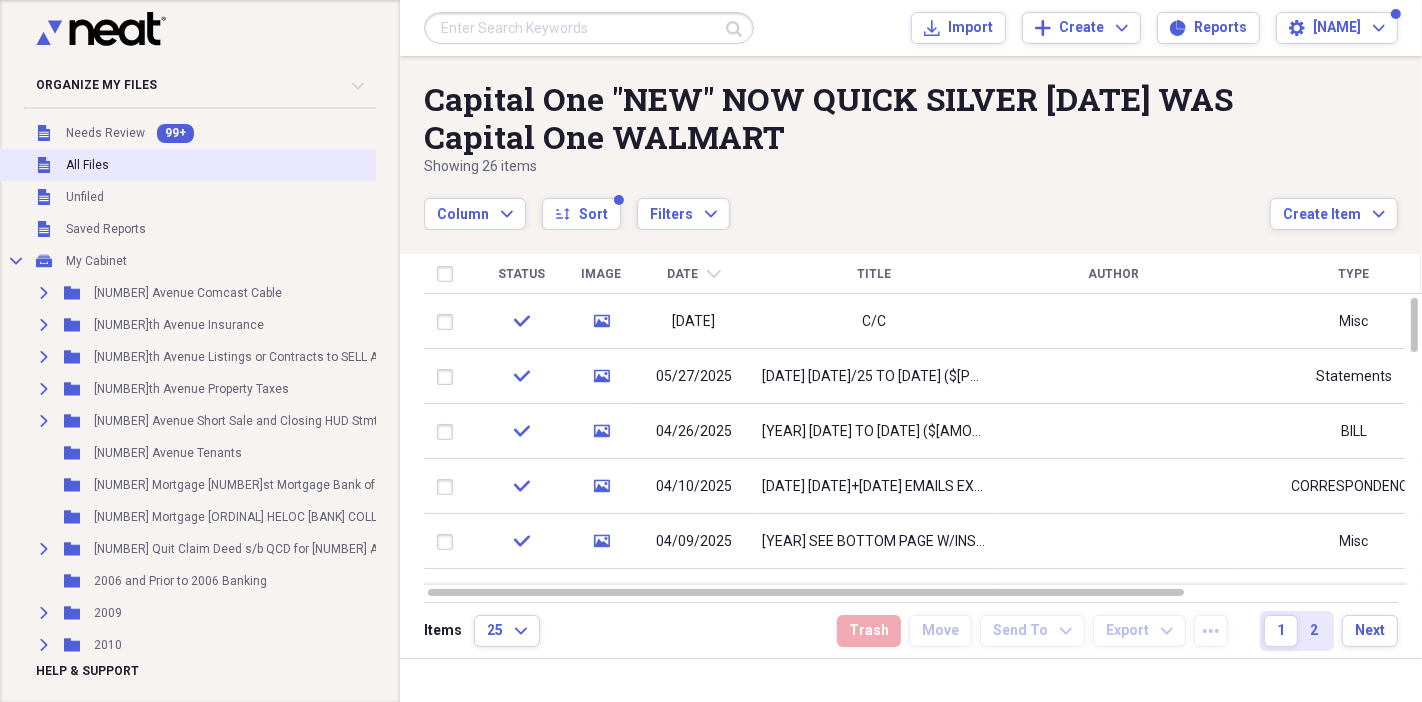 click on "Unfiled All Files" at bounding box center [555, 165] 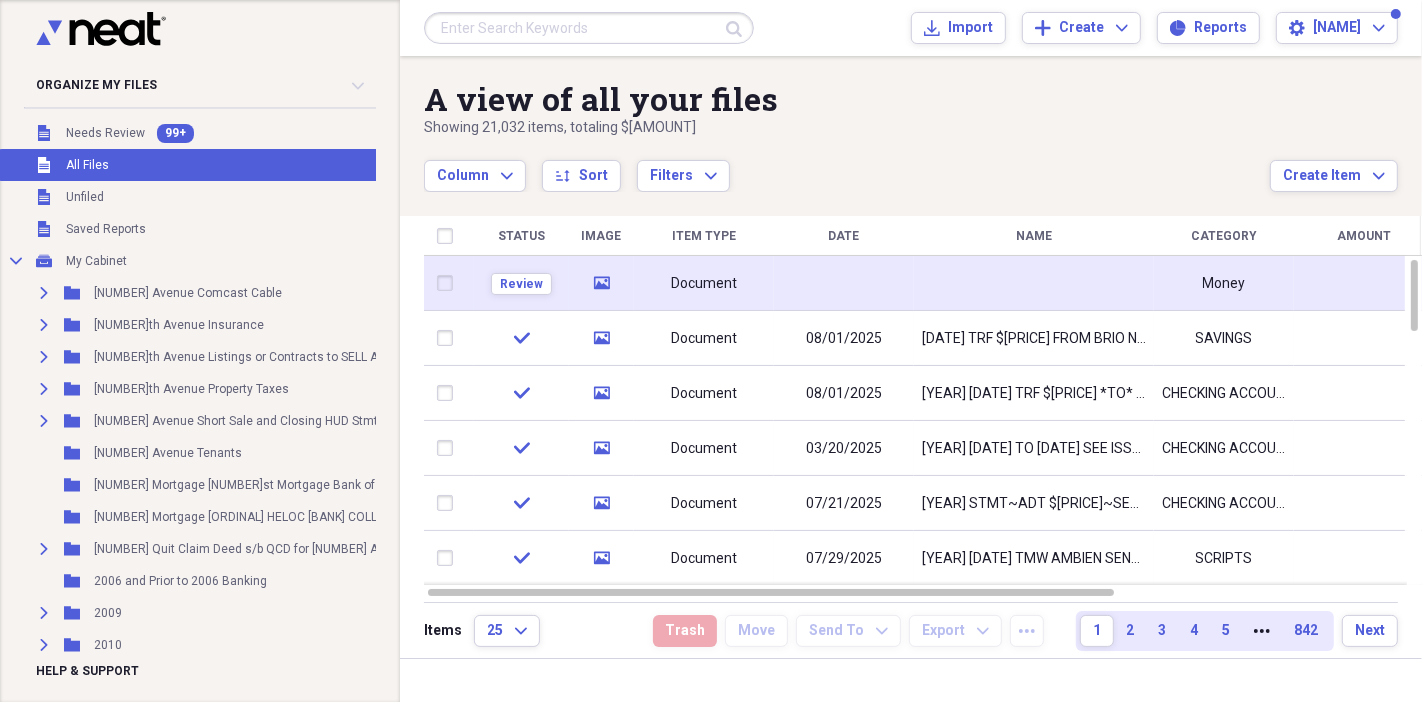 click at bounding box center (844, 283) 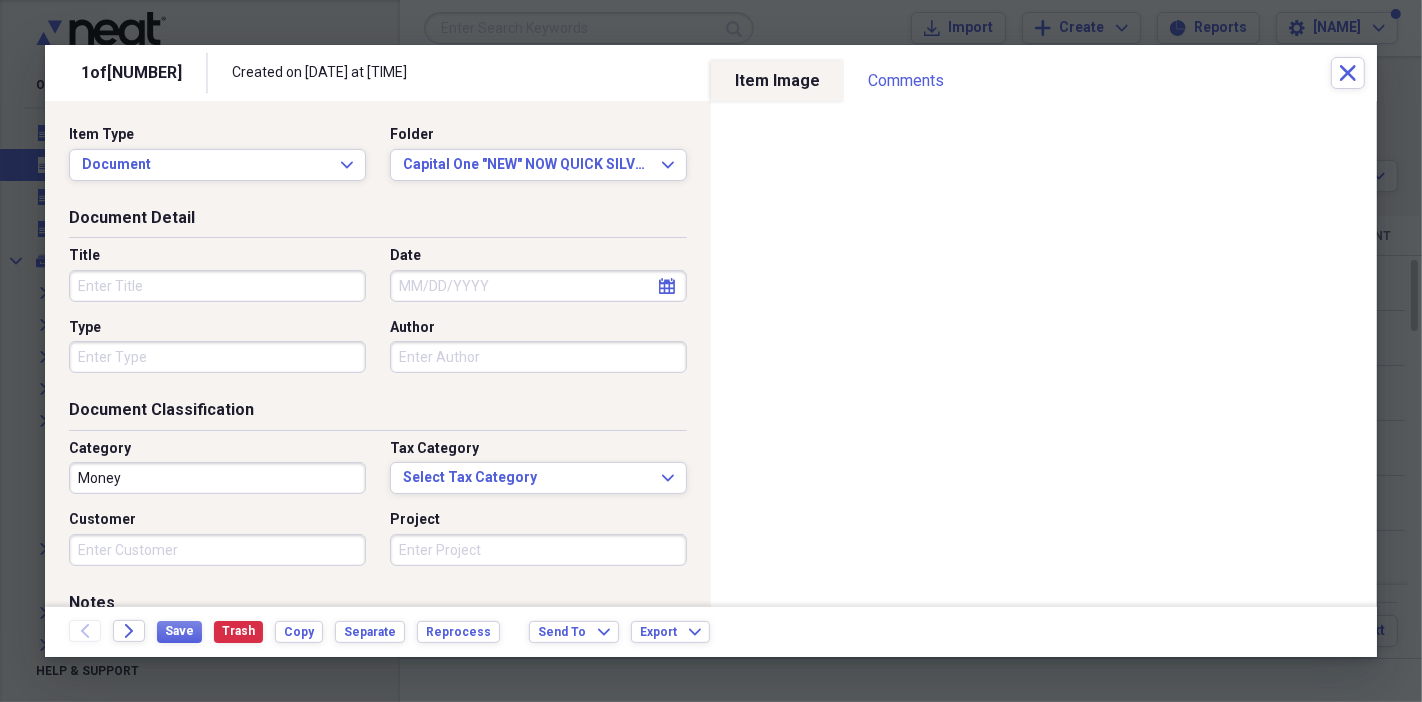 click on "Title" at bounding box center (217, 286) 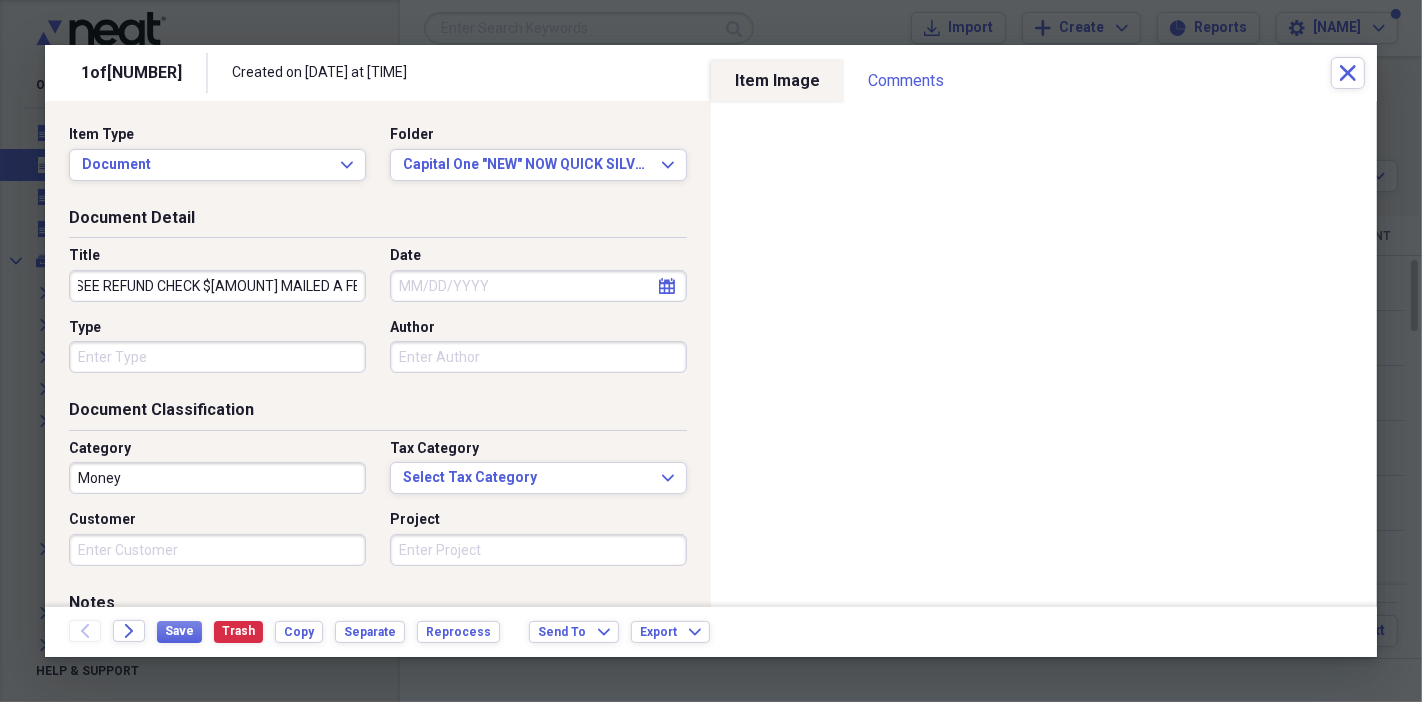 scroll, scrollTop: 0, scrollLeft: 297, axis: horizontal 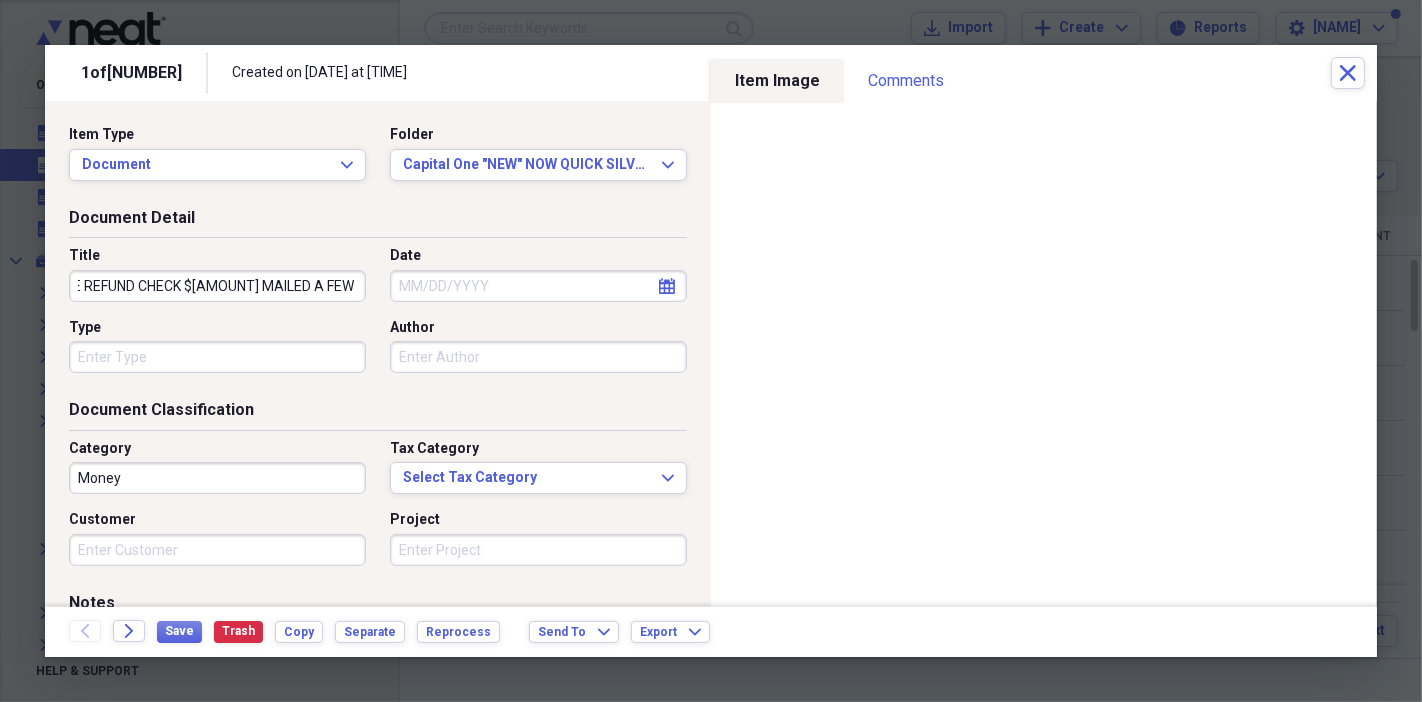click on "[YEAR] [DATE] TO [DATE] $[AMOUNT] BAL~SEE REFUND CHECK $[AMOUNT] MAILED A FEW DAYS AGO" at bounding box center (217, 286) 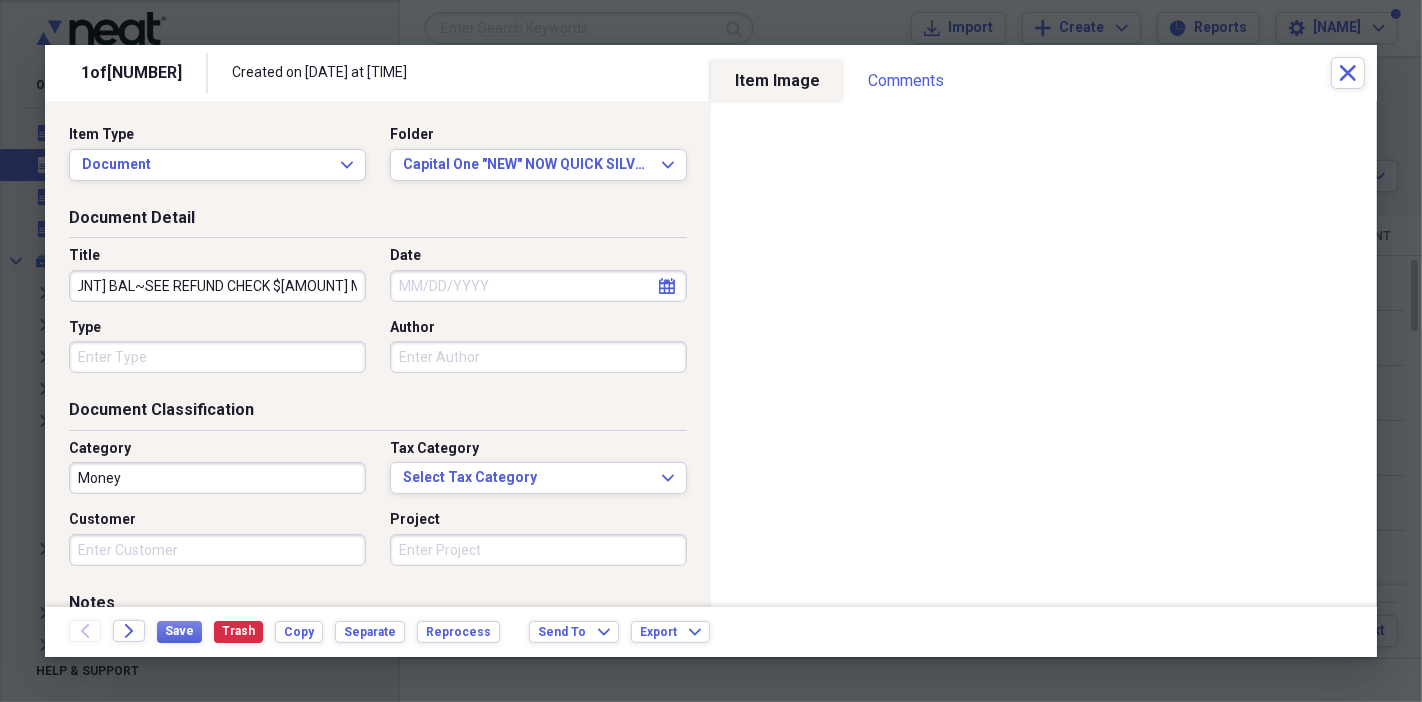 scroll, scrollTop: 0, scrollLeft: 200, axis: horizontal 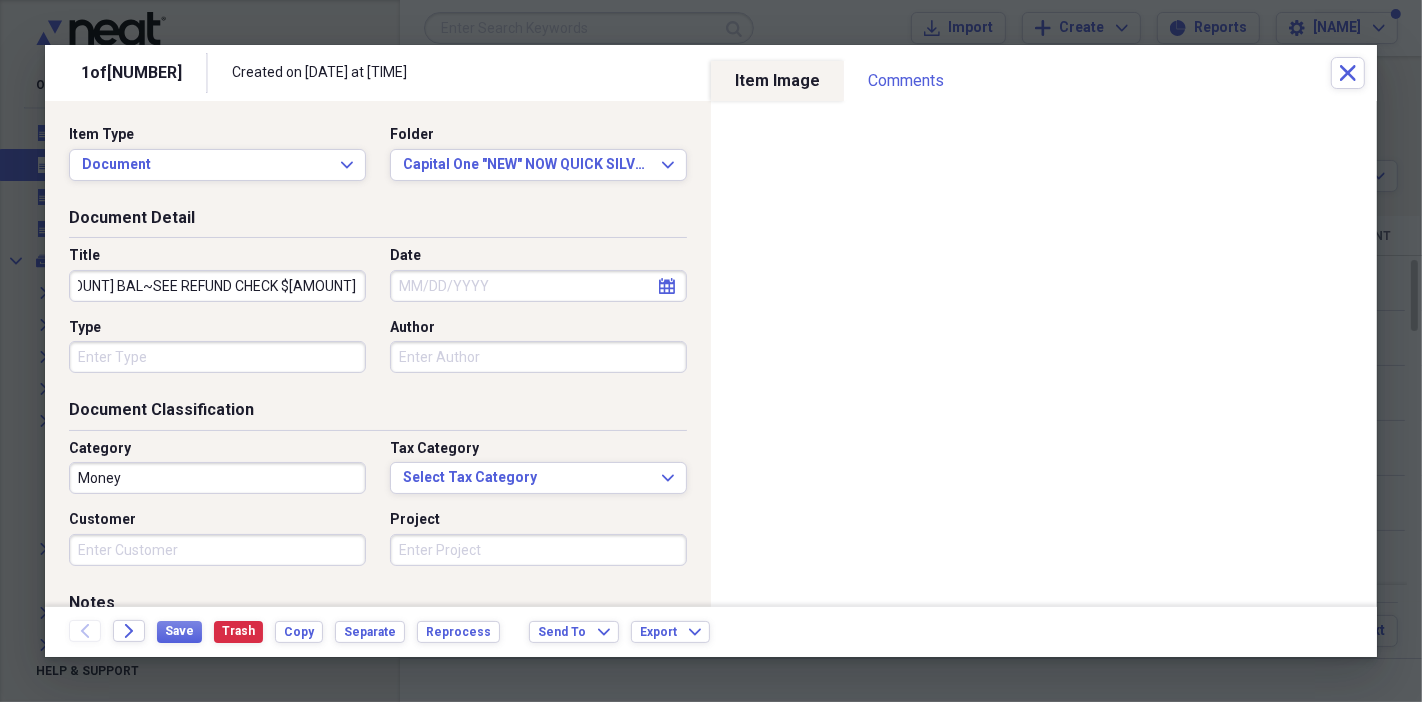 type on "[YEAR] [DATE] TO [DATE] $[AMOUNT] BAL~SEE REFUND CHECK $[AMOUNT] MAILED A FEW DAYS AGO" 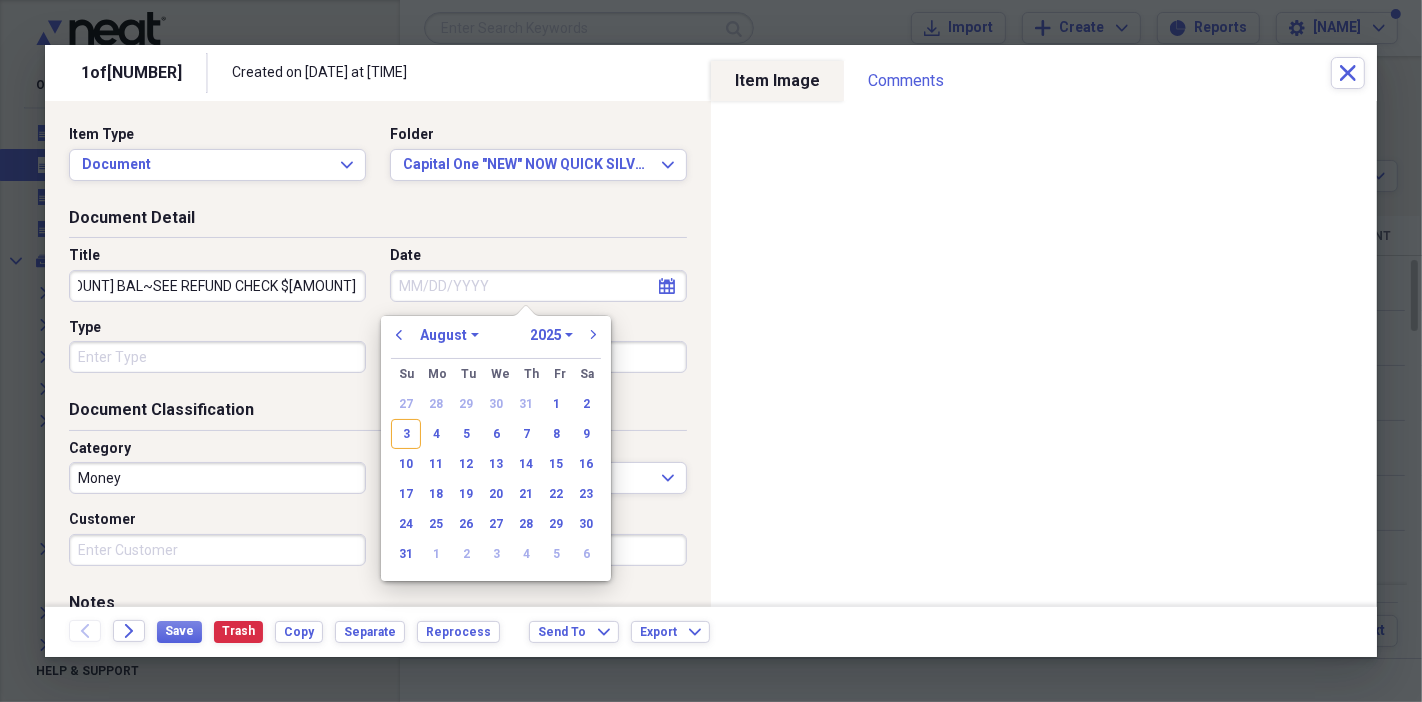 scroll, scrollTop: 0, scrollLeft: 0, axis: both 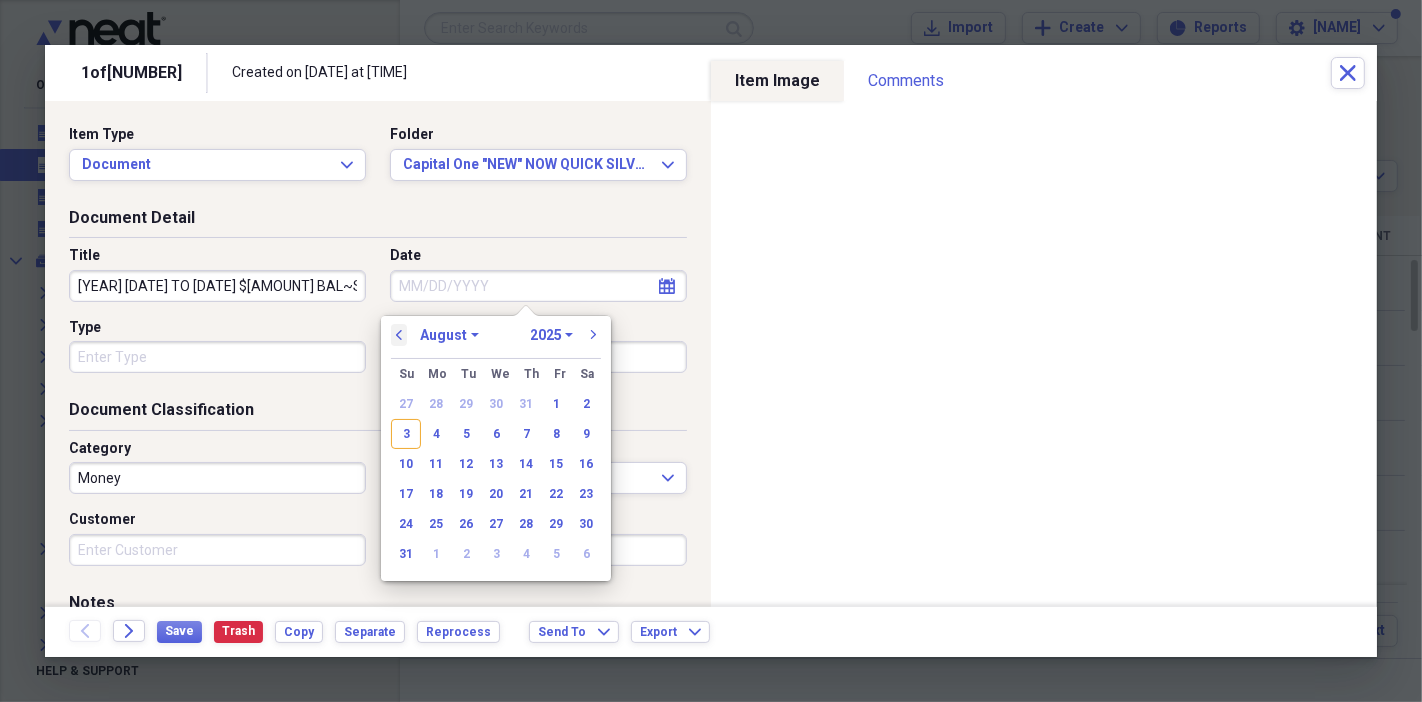 click on "previous" at bounding box center (399, 335) 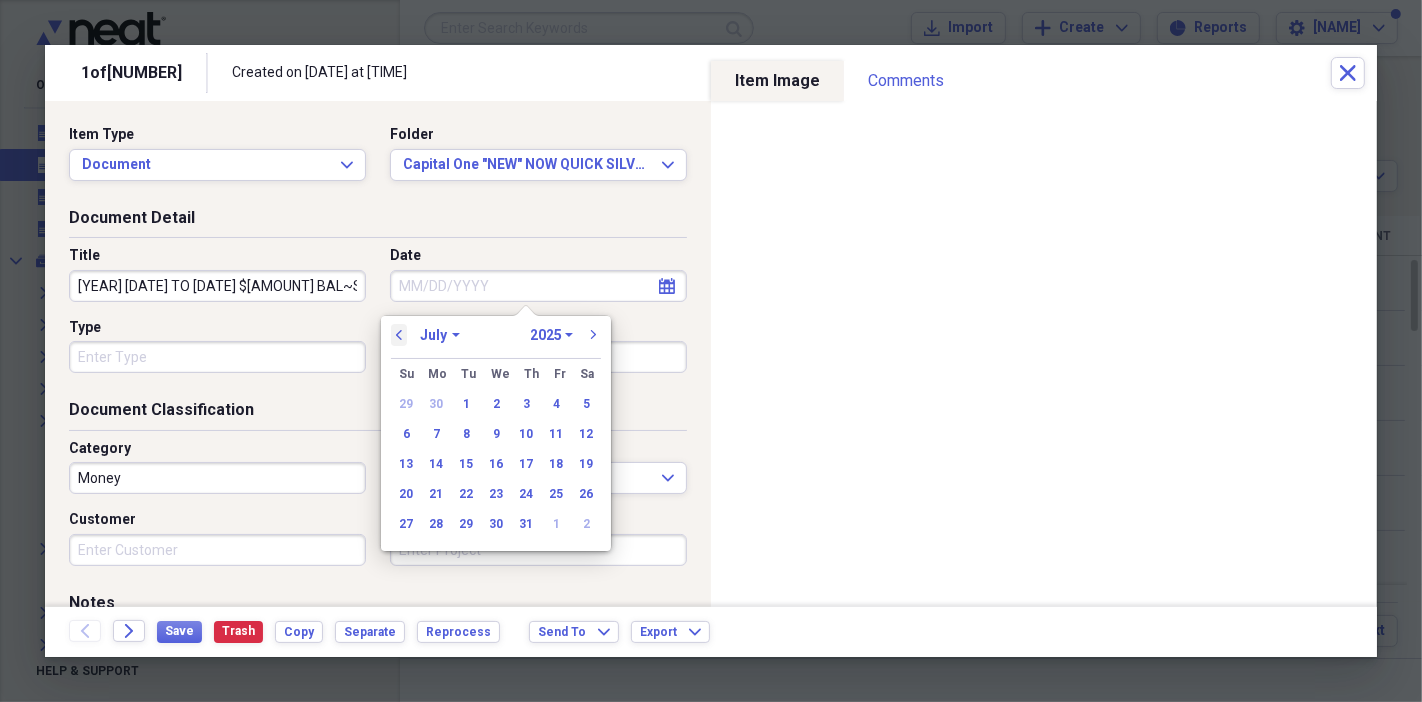 click on "previous" at bounding box center [399, 335] 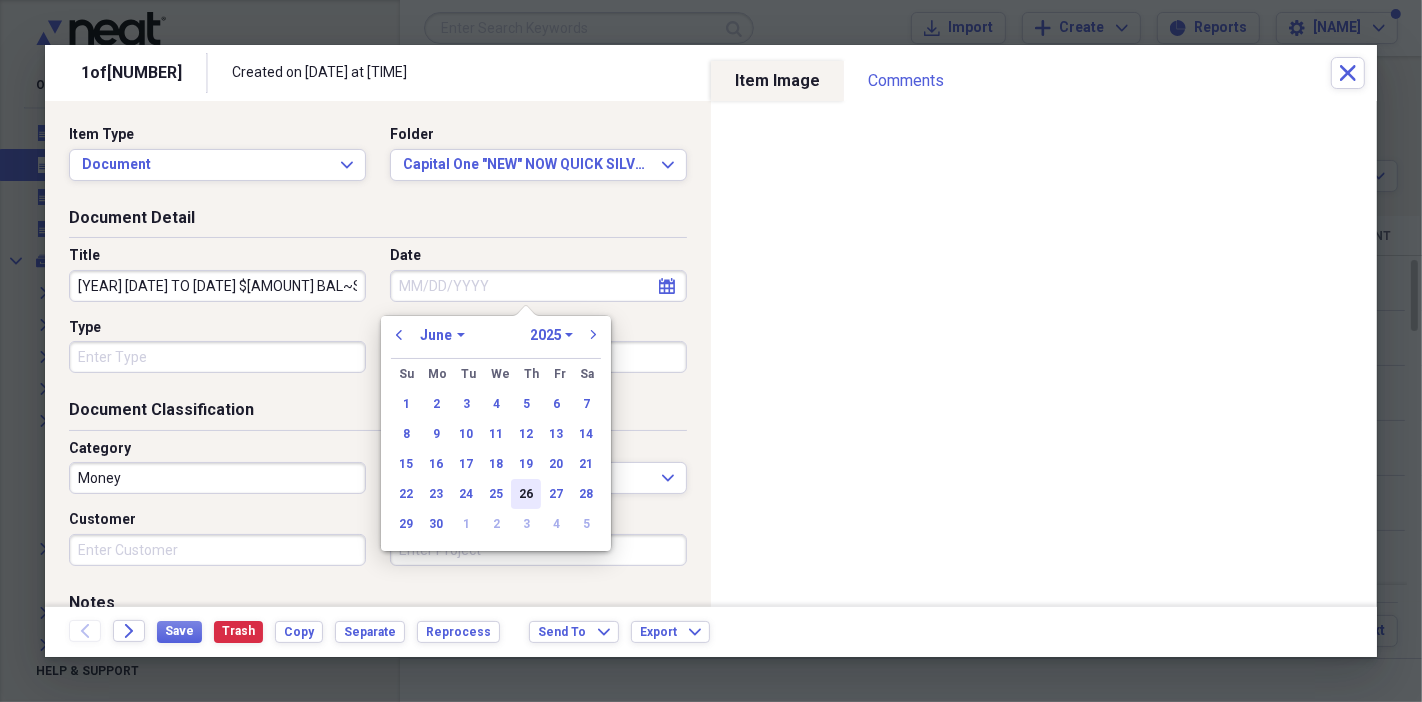 click on "26" at bounding box center [526, 494] 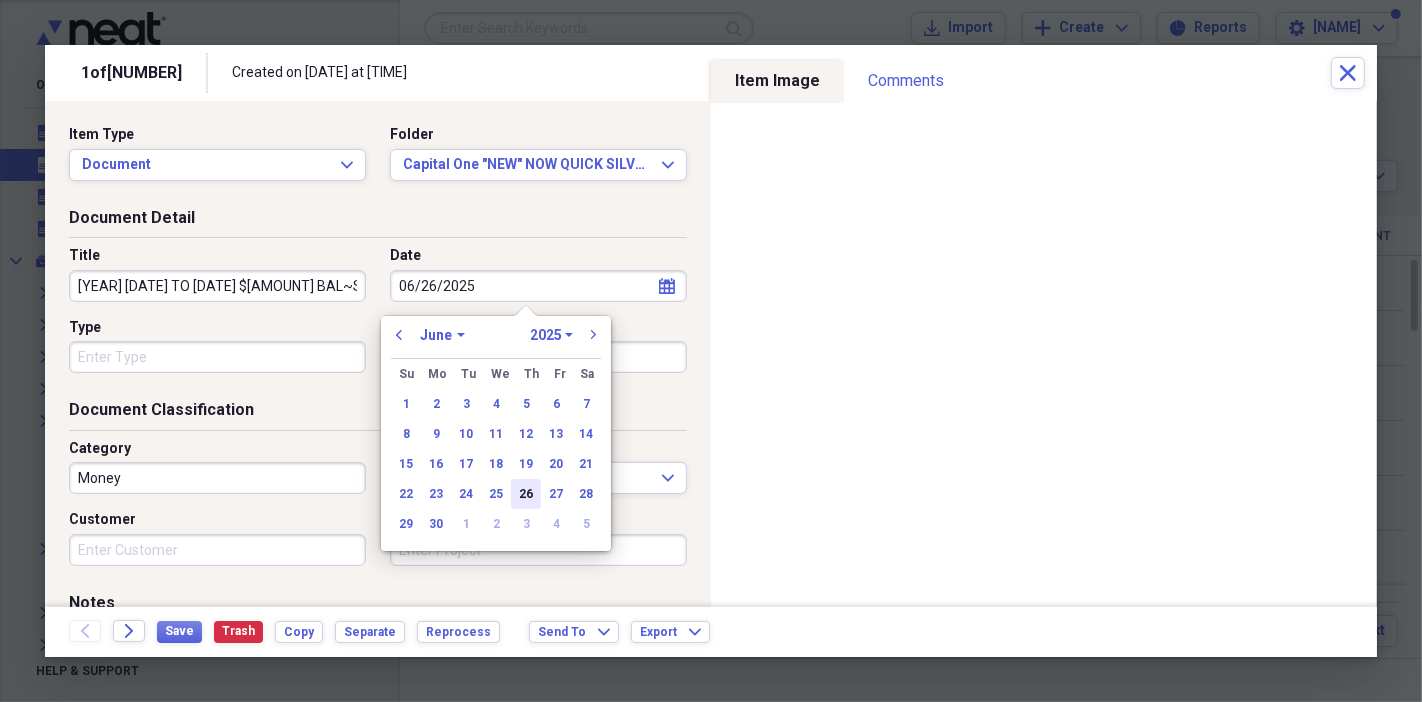 type on "06/26/2025" 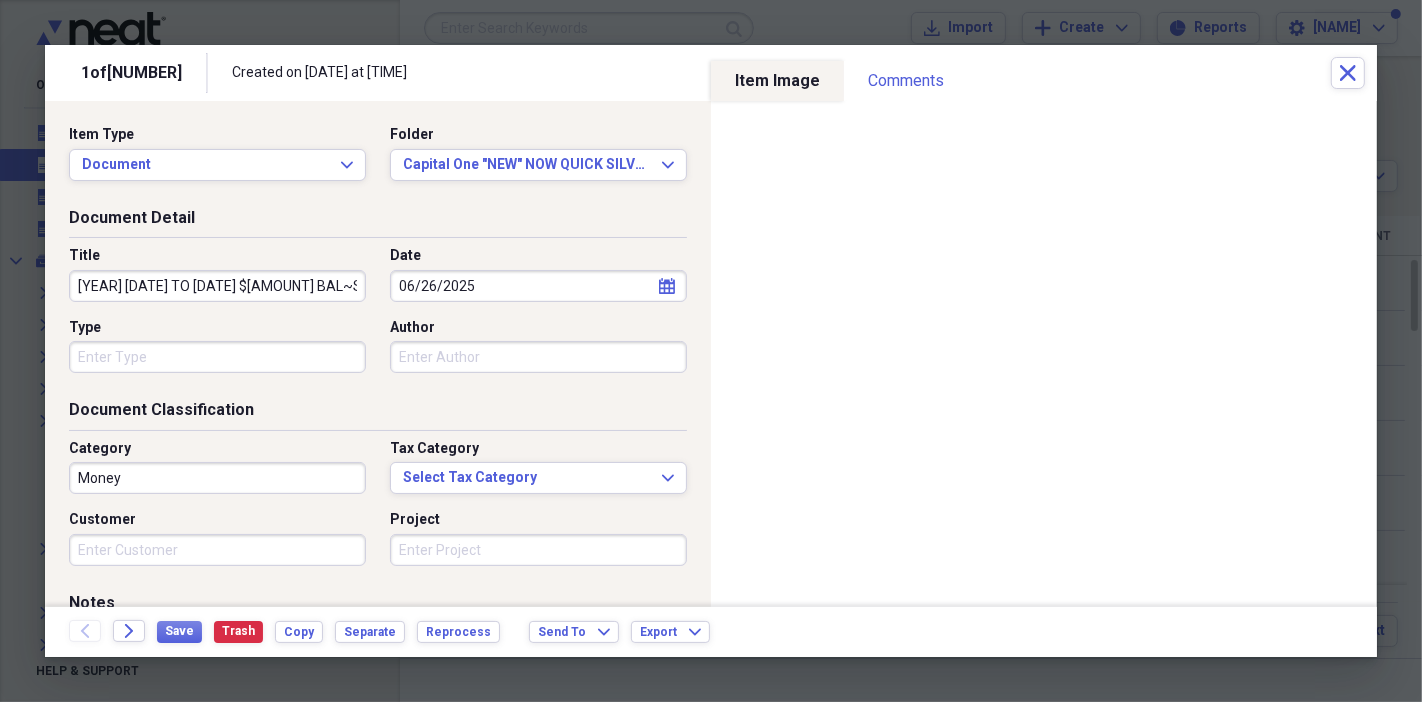 click on "Type" at bounding box center (217, 357) 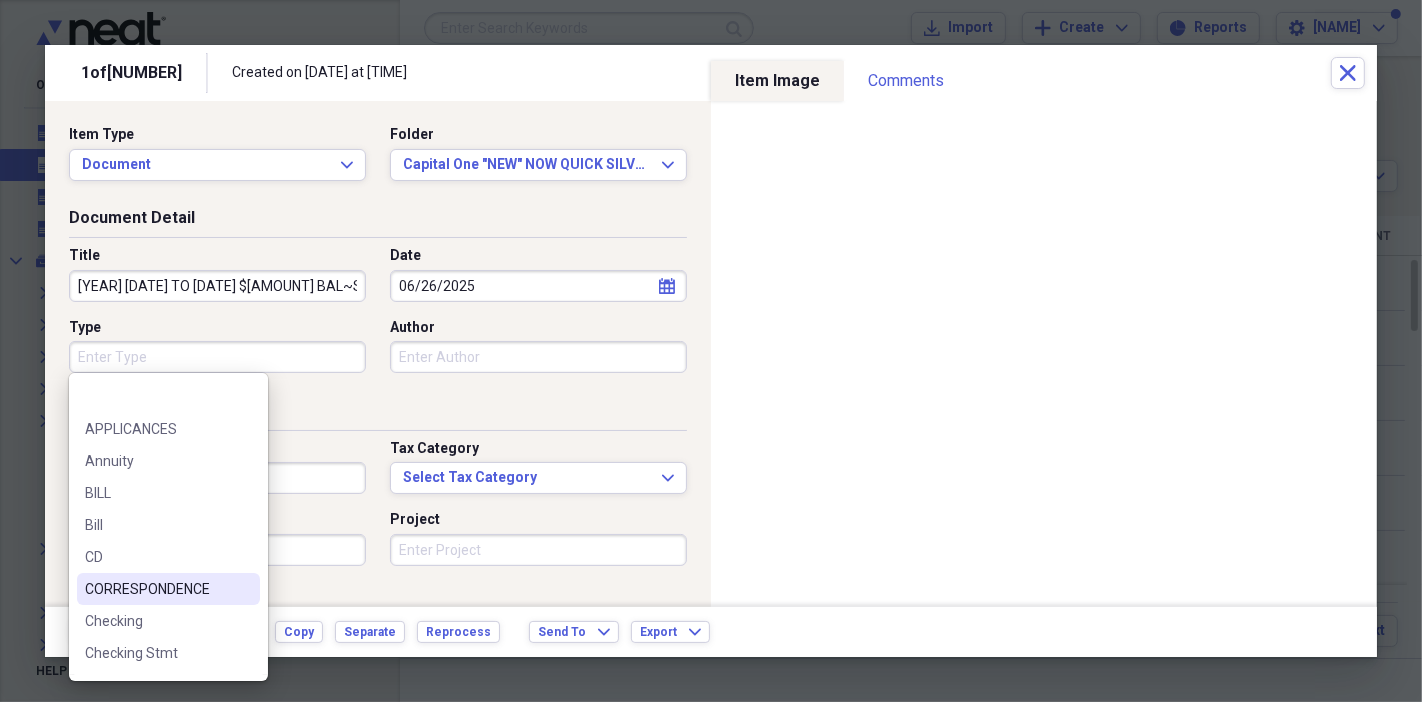 scroll, scrollTop: 111, scrollLeft: 0, axis: vertical 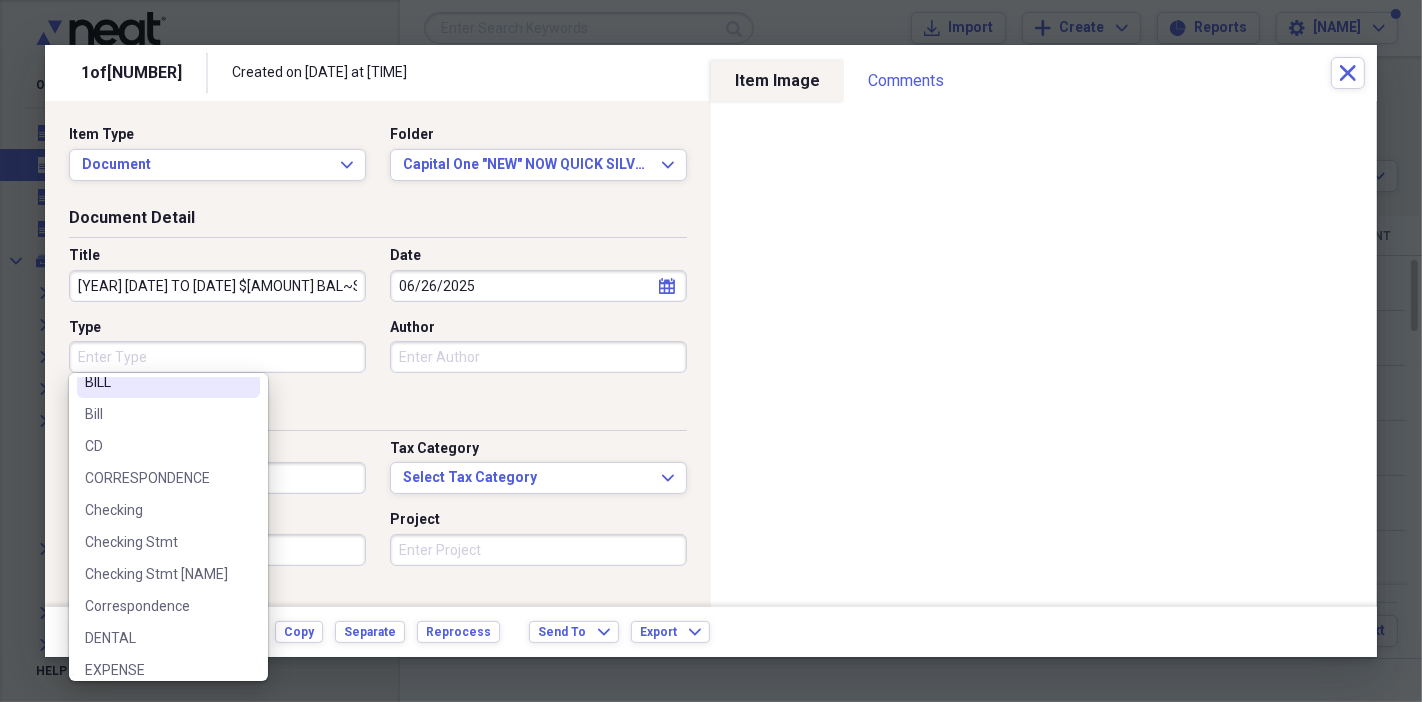 click on "BILL" at bounding box center (156, 382) 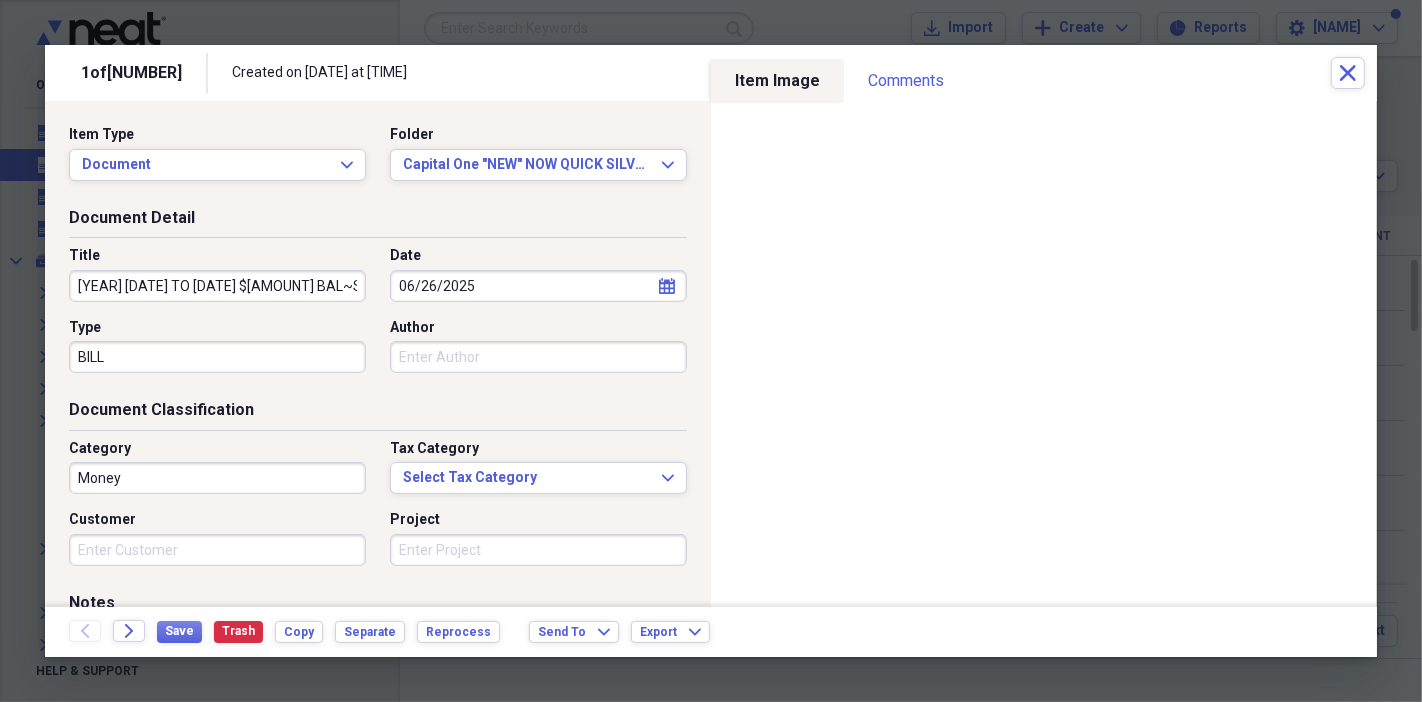 click on "Money" at bounding box center (217, 478) 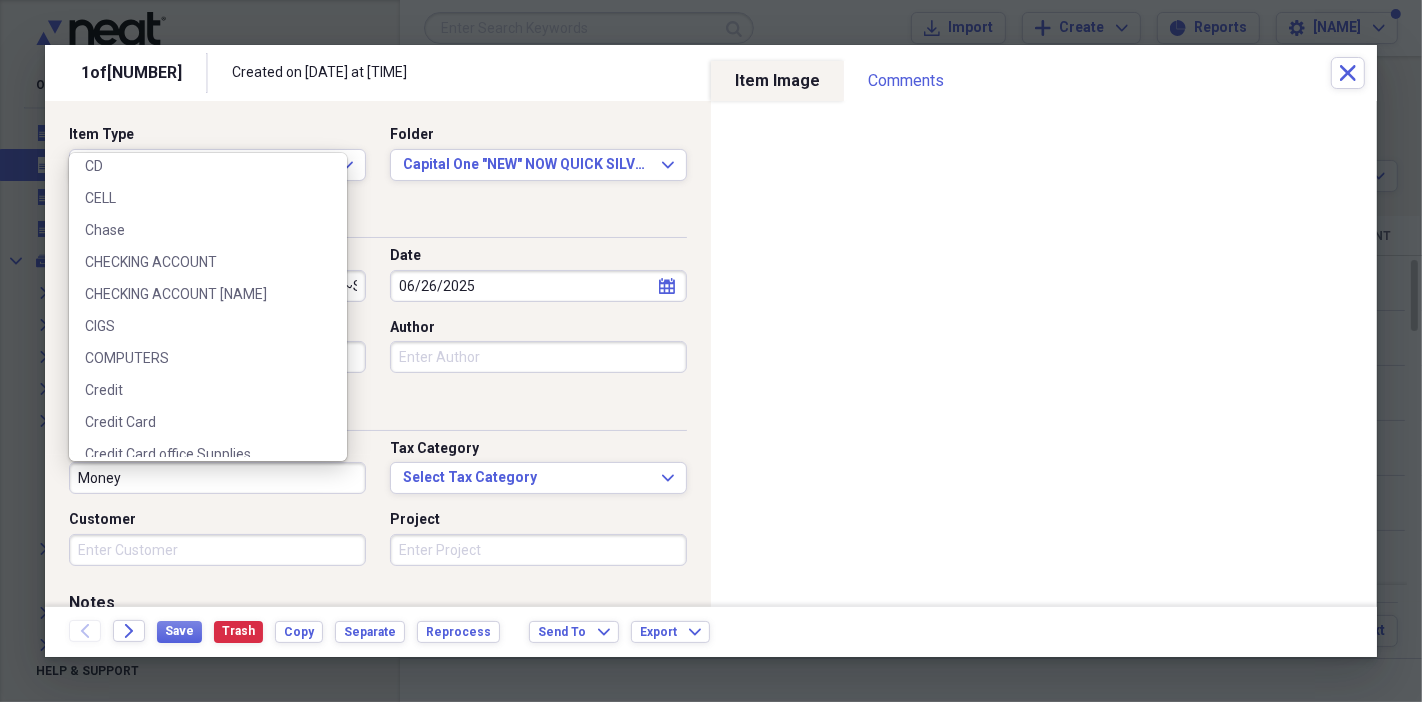 scroll, scrollTop: 777, scrollLeft: 0, axis: vertical 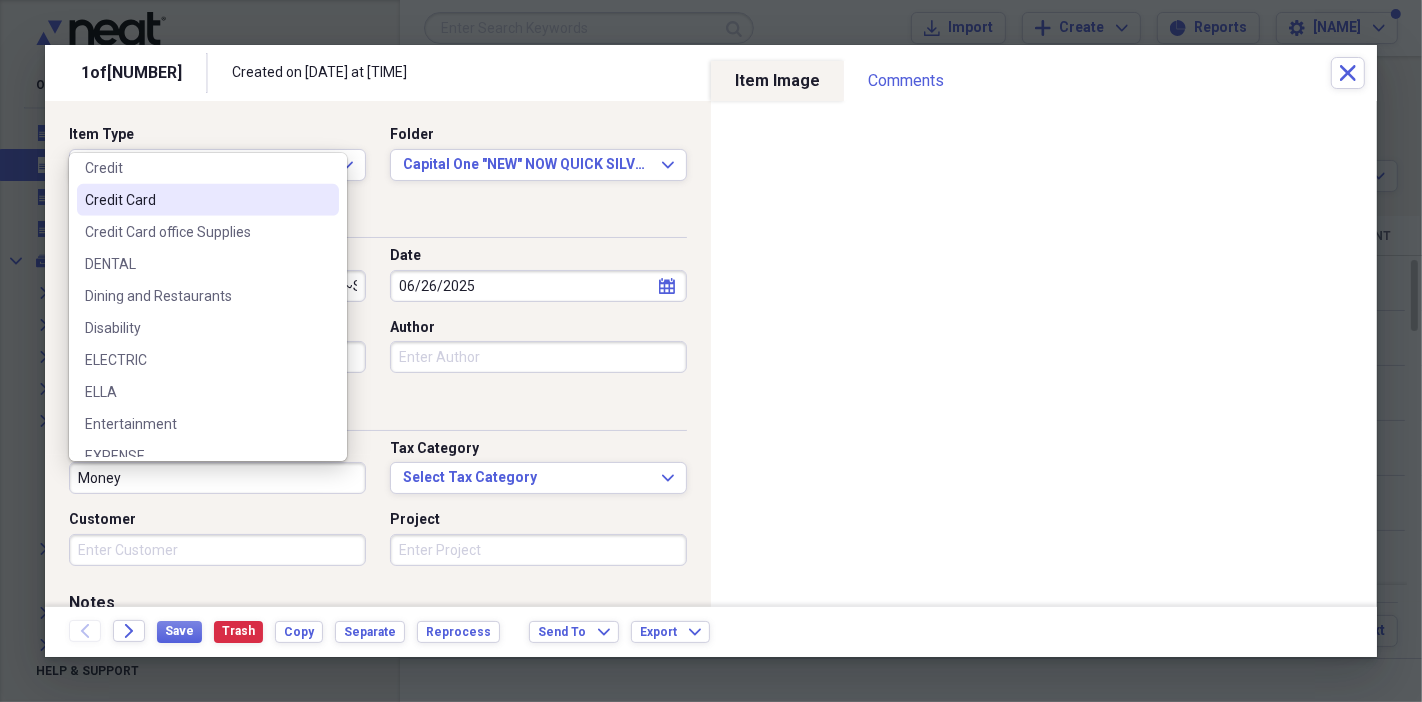 click on "Credit Card" at bounding box center (196, 200) 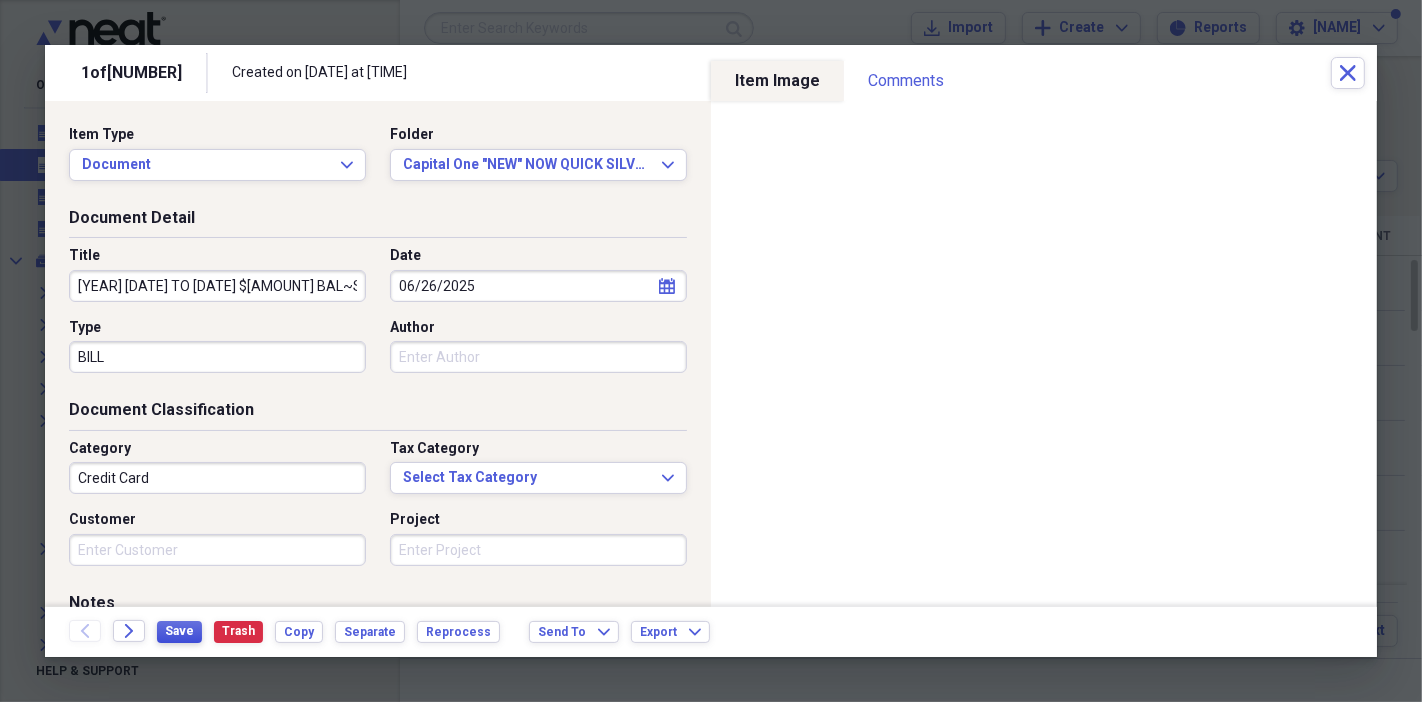 click on "Save" at bounding box center (179, 631) 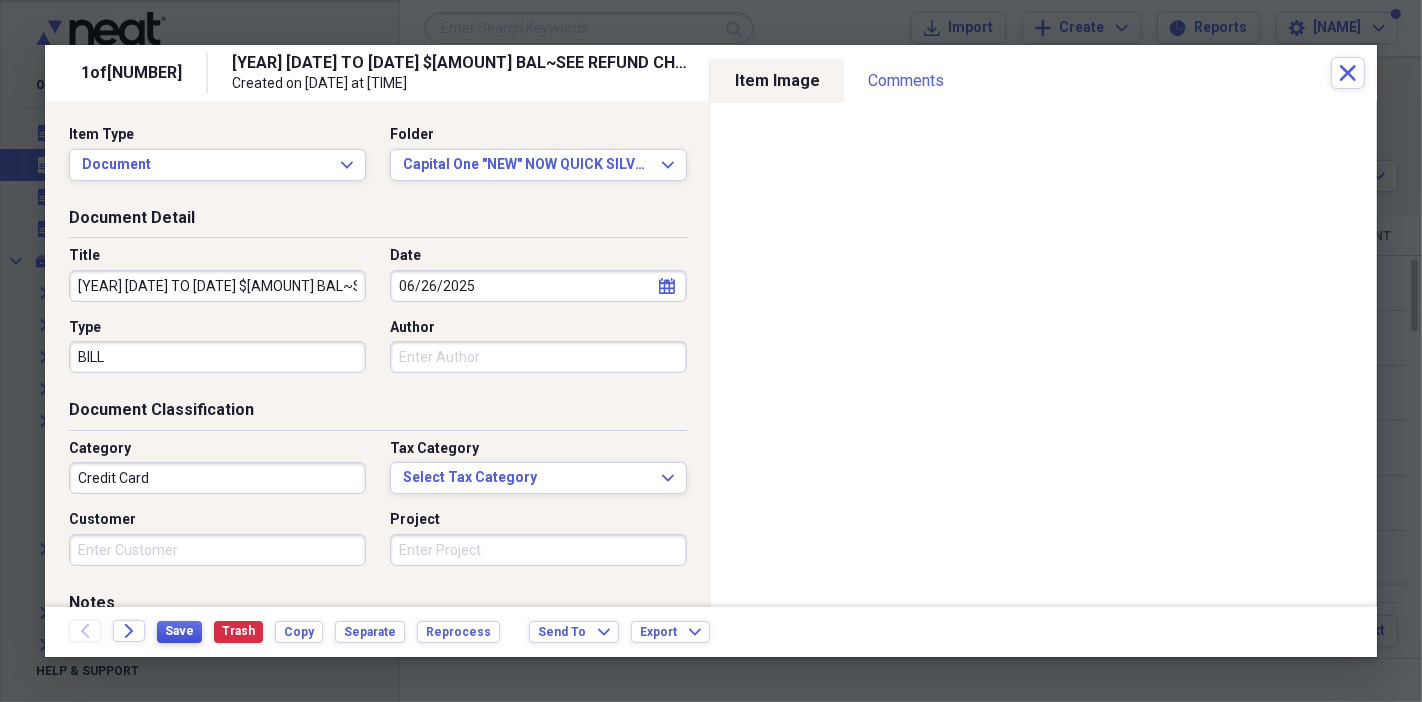 click on "Save" at bounding box center [179, 631] 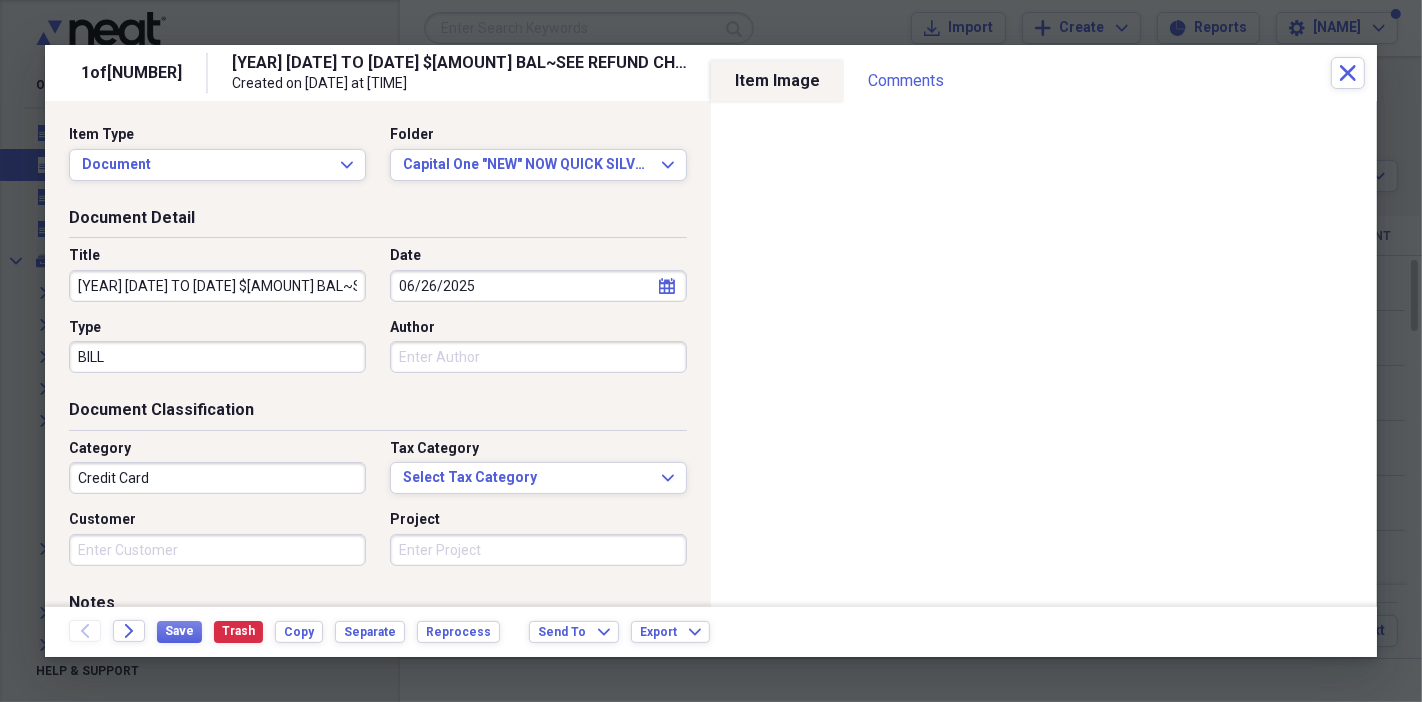 click on "[YEAR] [DATE] TO [DATE] $[AMOUNT] BAL~SEE REFUND CHECK $[AMOUNT] MAILED A FEW DAYS AGO" at bounding box center (217, 286) 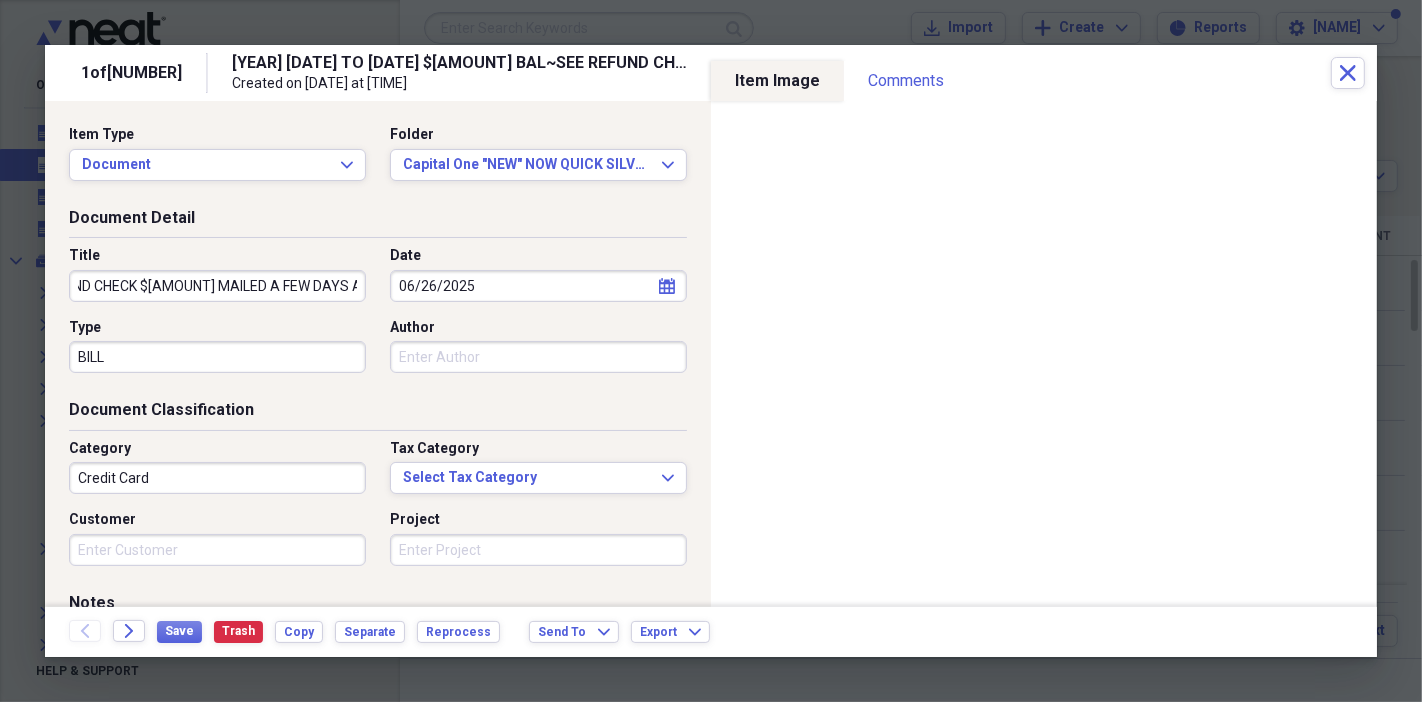 scroll, scrollTop: 0, scrollLeft: 351, axis: horizontal 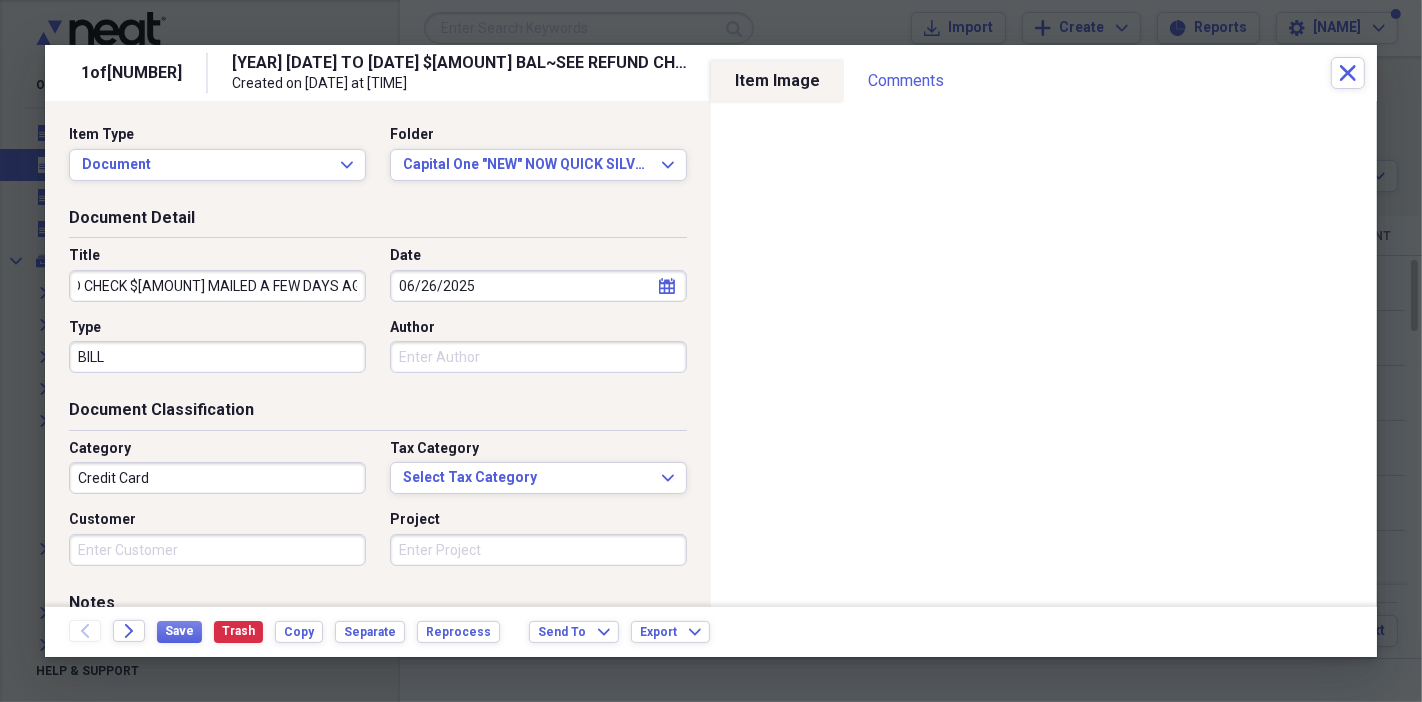 click on "[YEAR] [DATE] TO [DATE] $[AMOUNT] BAL~SEE REFUND CHECK $[AMOUNT] MAILED A FEW DAYS AGO MAILED" at bounding box center (217, 286) 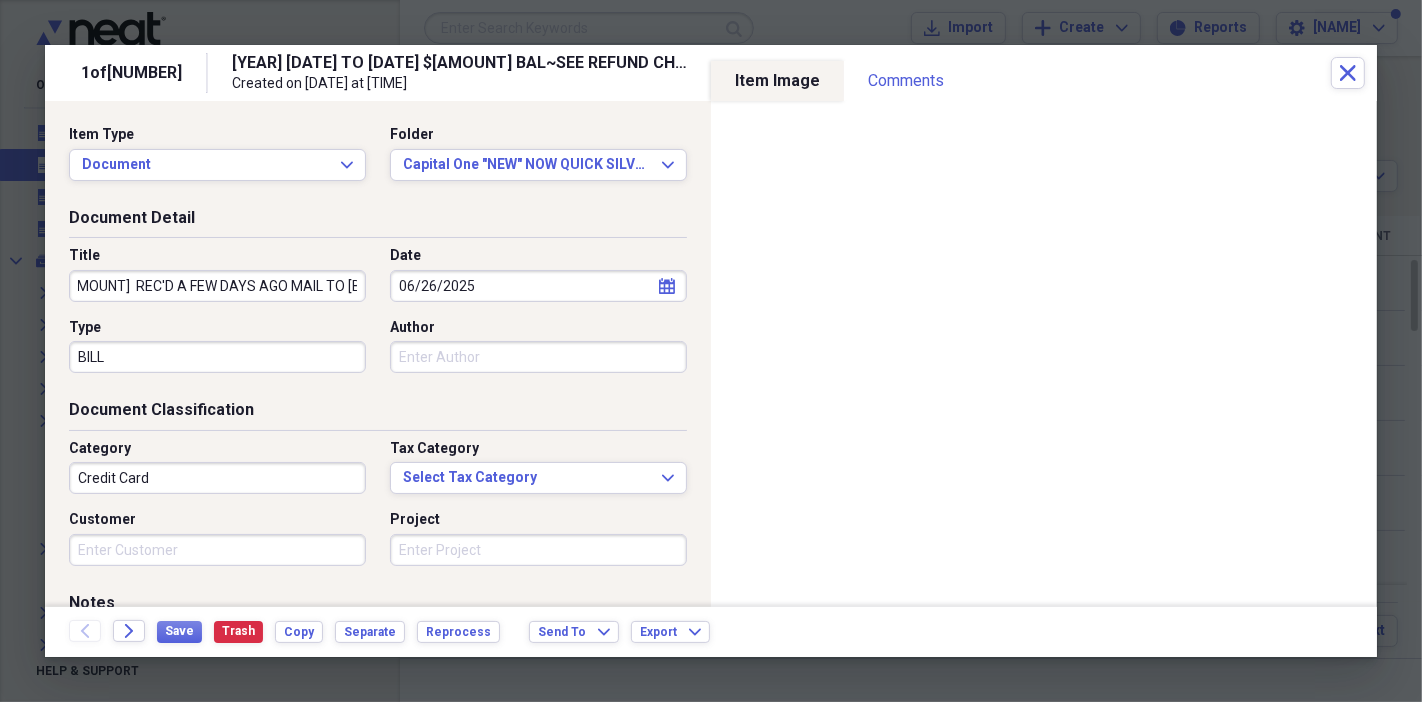 scroll, scrollTop: 0, scrollLeft: 436, axis: horizontal 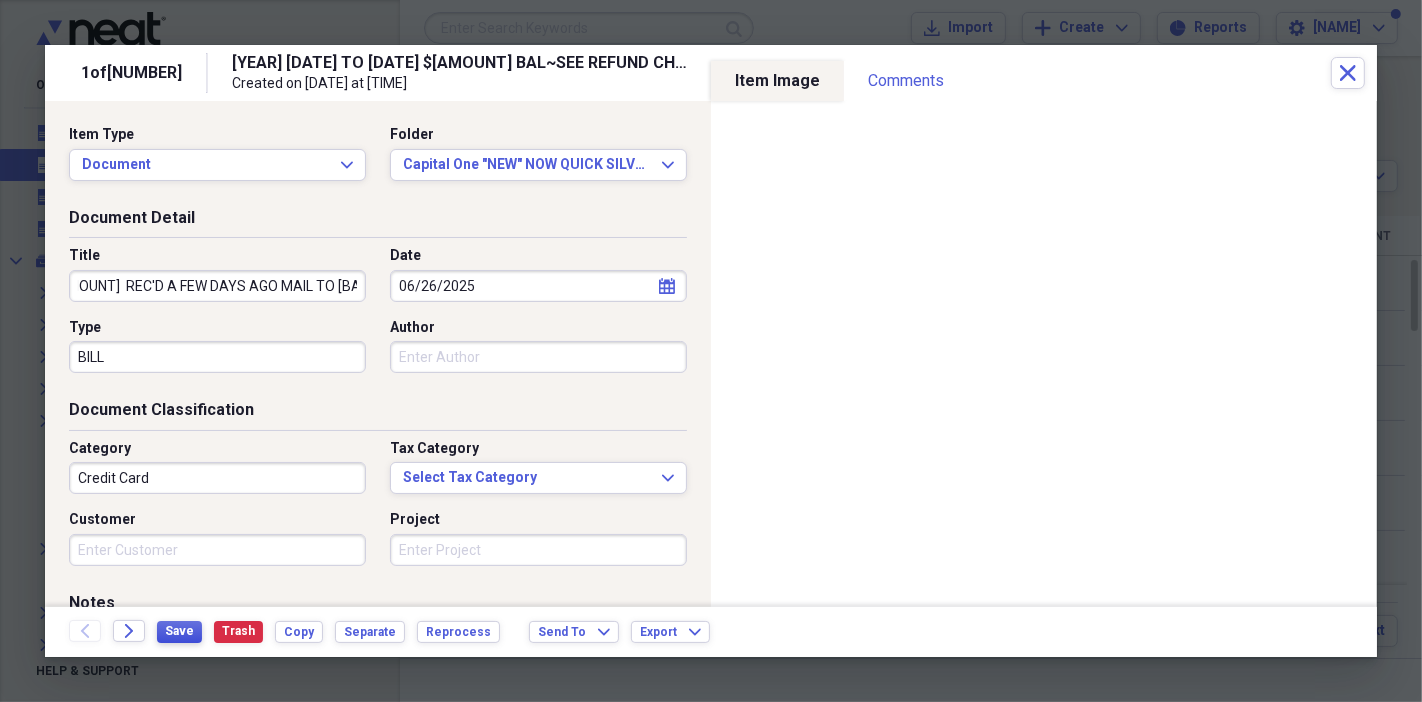 type on "[YEAR] [DATE] TO [DATE] $[AMOUNT] BAL~SEE REFUND CHECK $[AMOUNT]  REC'D A FEW DAYS AGO MAIL TO [BANK]" 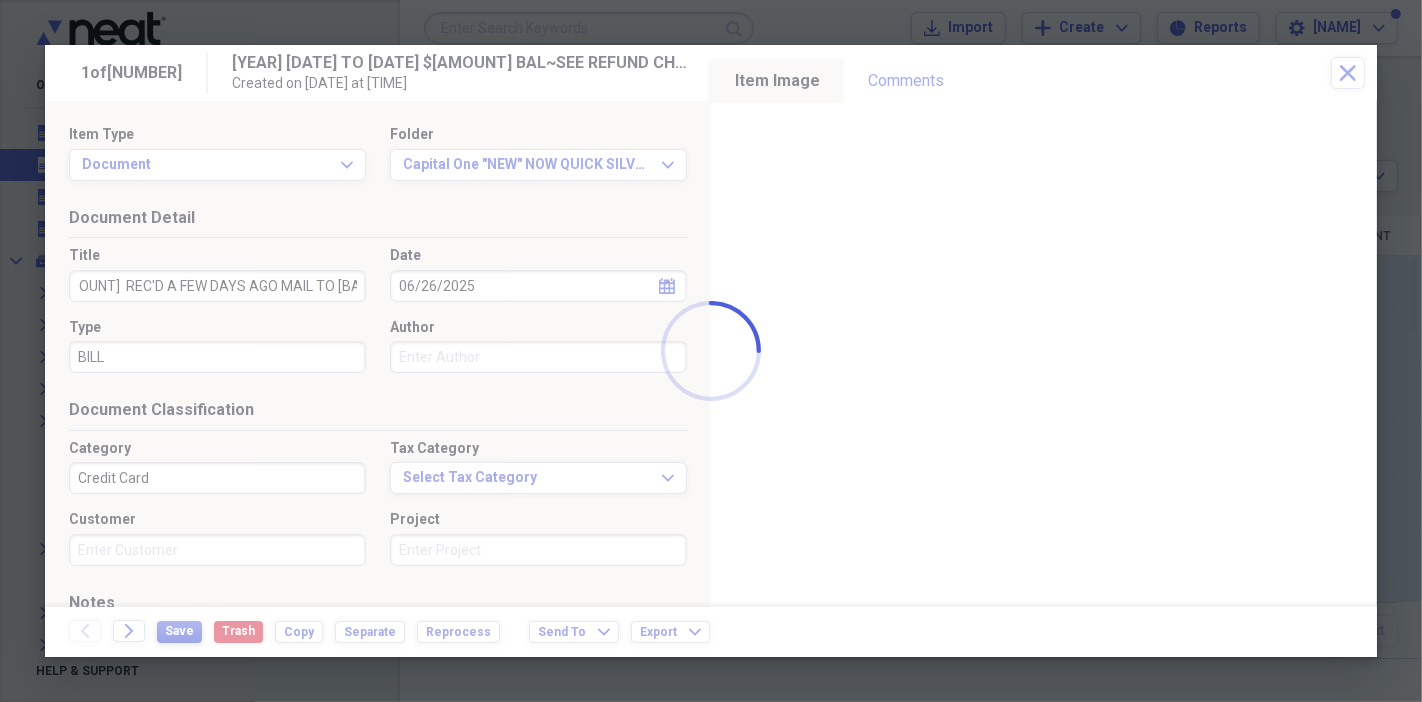 scroll, scrollTop: 0, scrollLeft: 0, axis: both 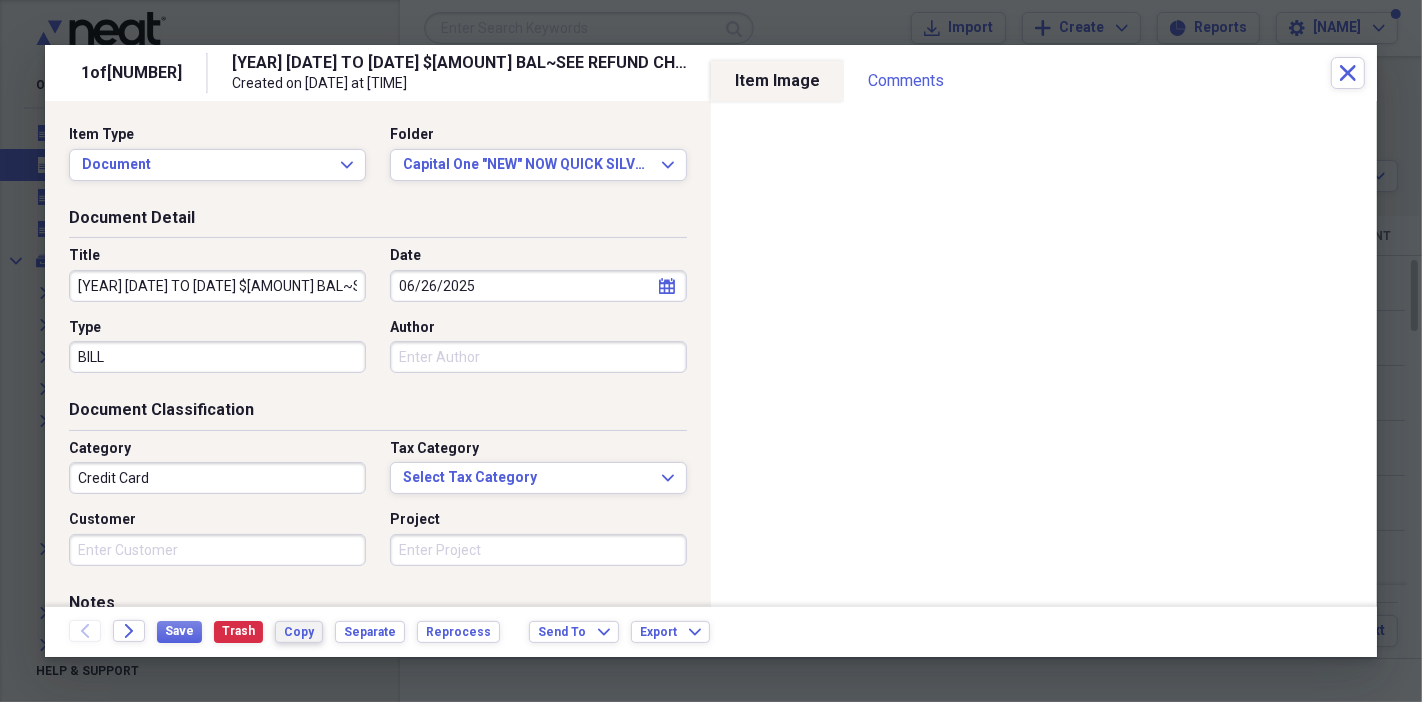 click on "Copy" at bounding box center [299, 632] 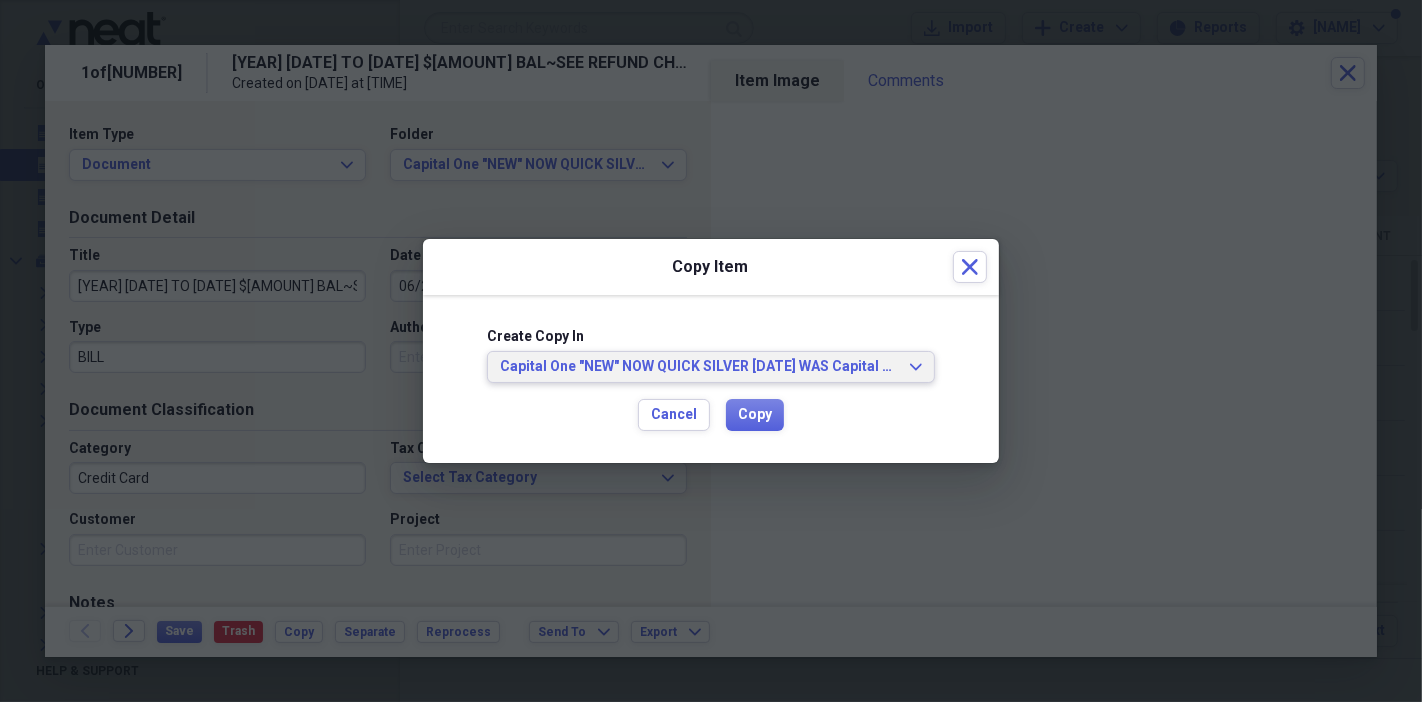 click on "Expand" 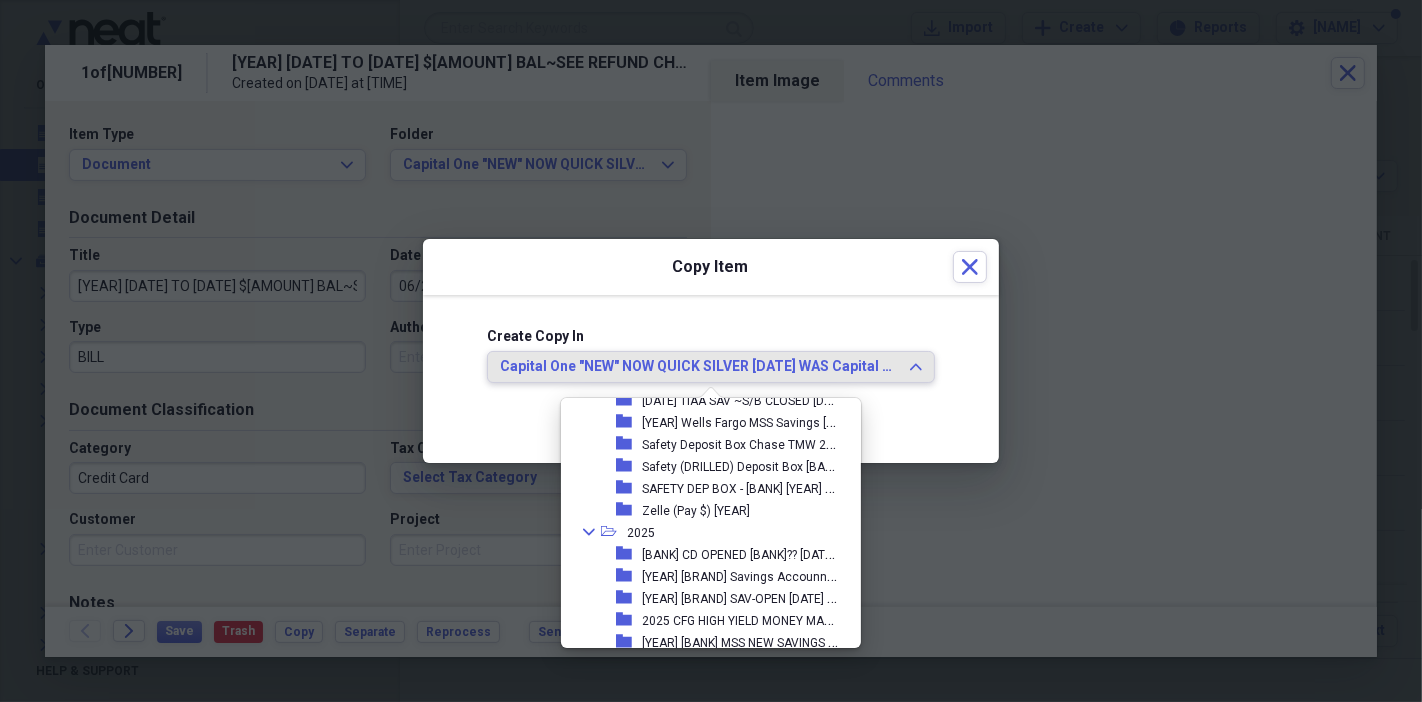 scroll, scrollTop: 1257, scrollLeft: 0, axis: vertical 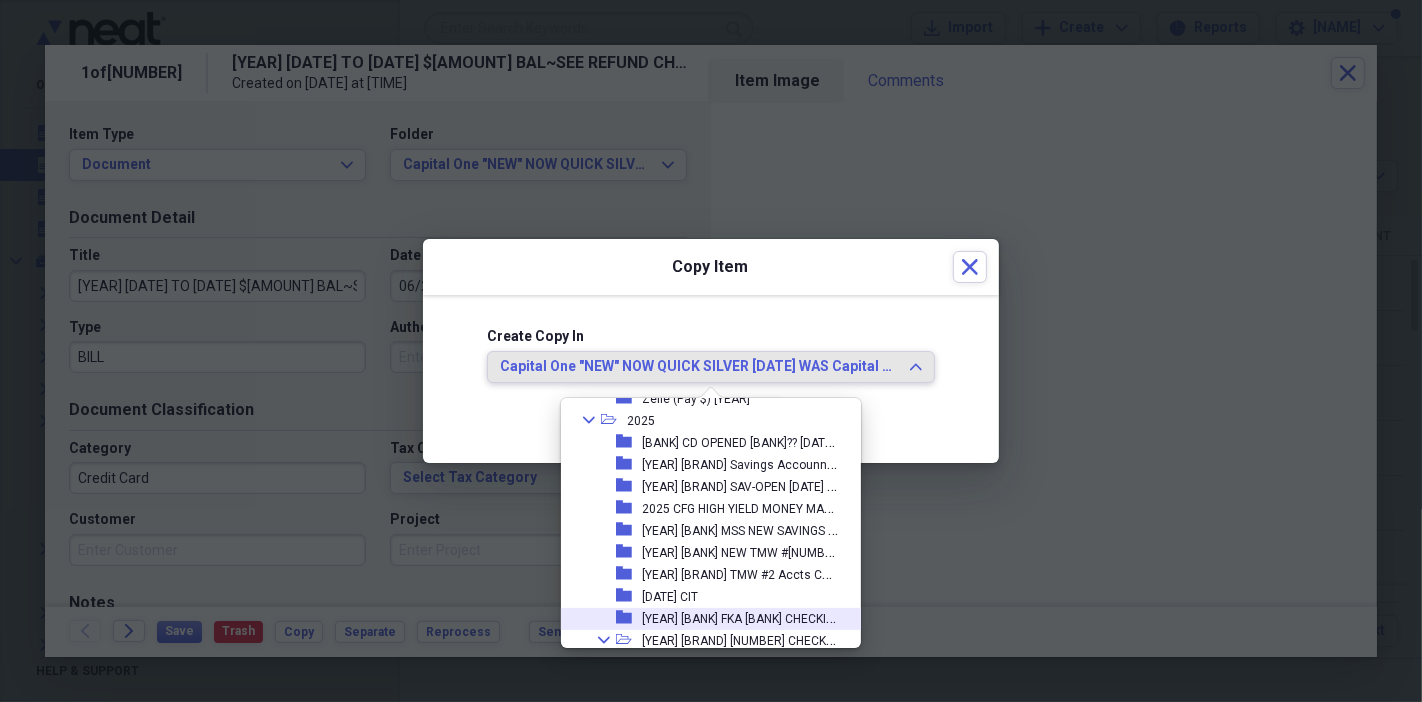click on "[YEAR] [BANK] FKA [BANK] CHECKING" at bounding box center [742, 617] 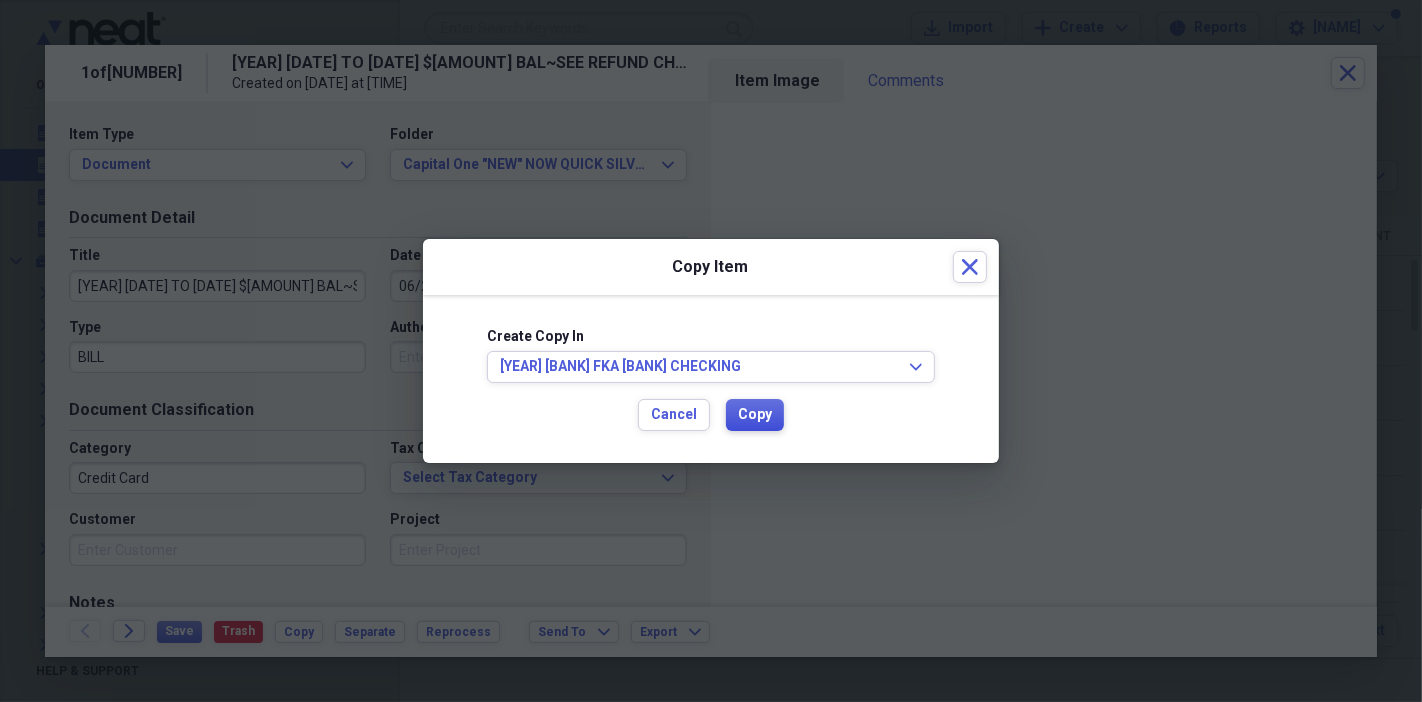 click on "Copy" at bounding box center (755, 415) 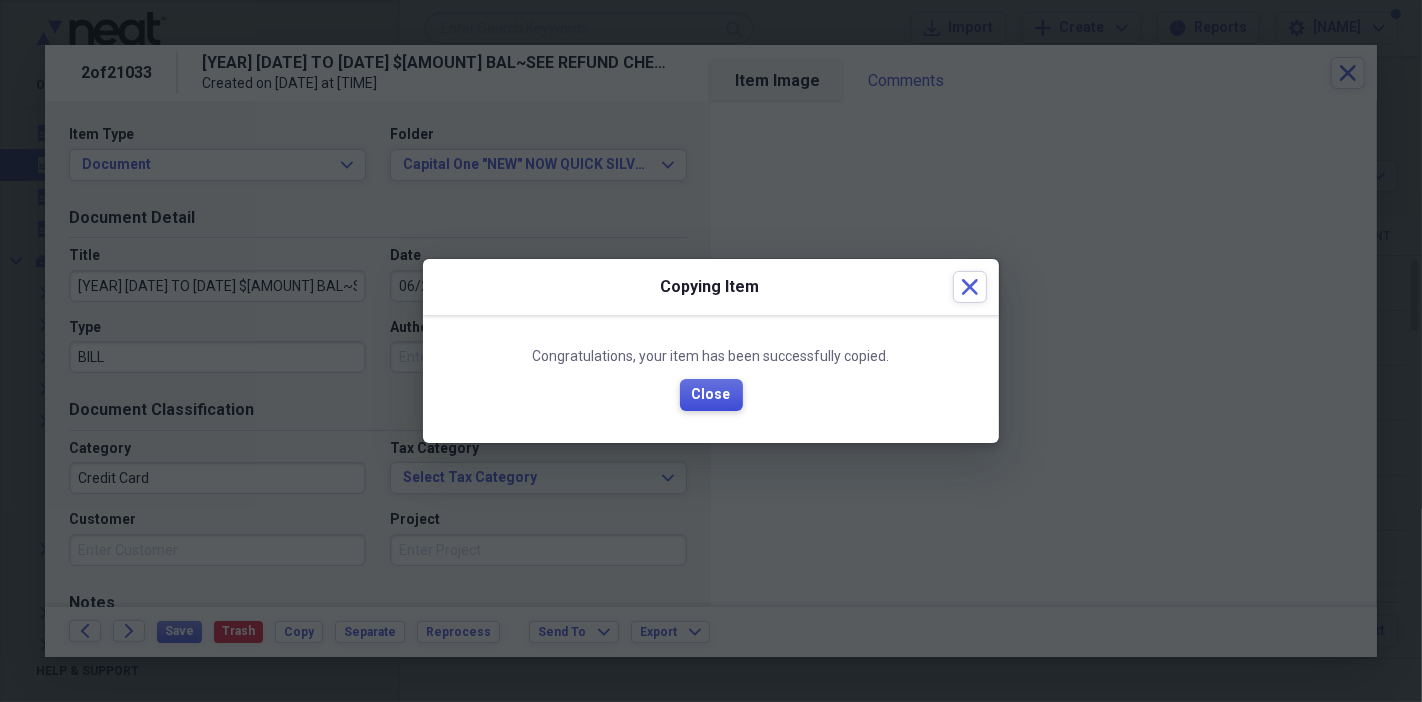 click on "Close" at bounding box center (711, 395) 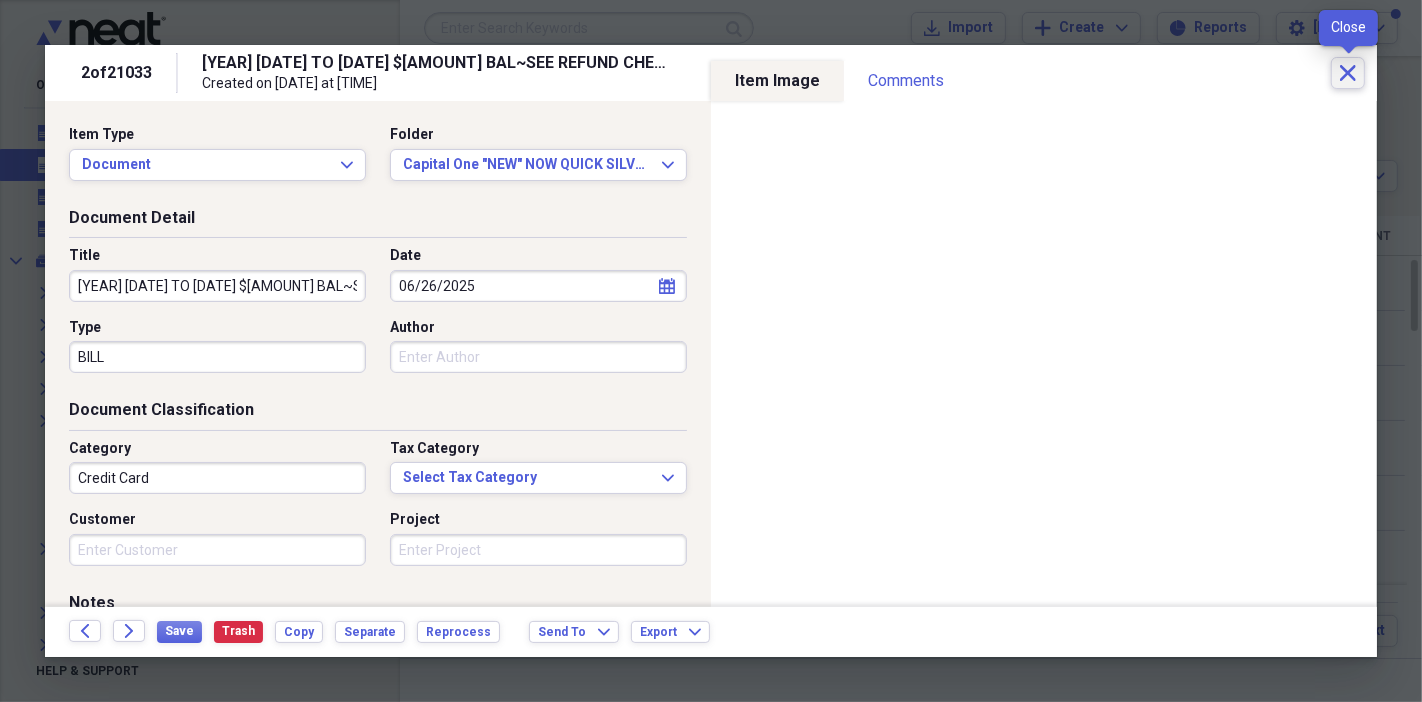 click 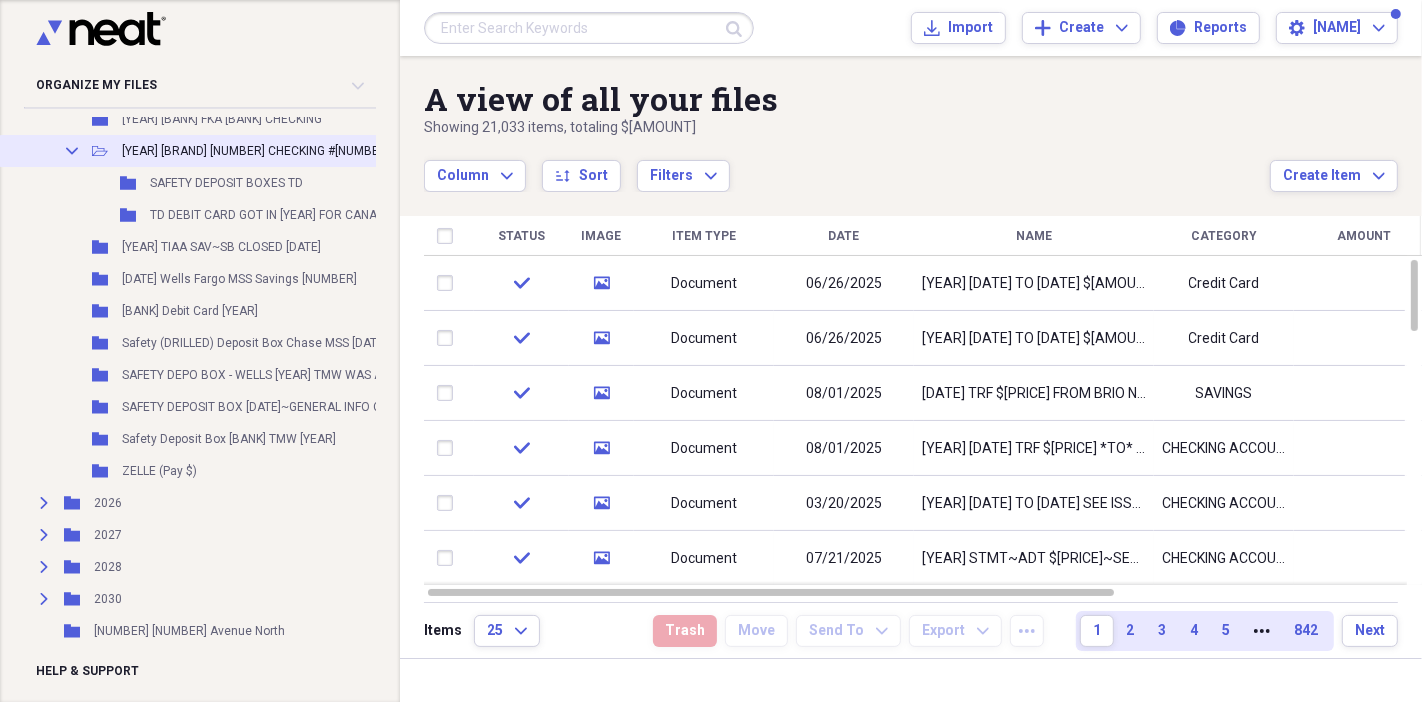 scroll, scrollTop: 2000, scrollLeft: 0, axis: vertical 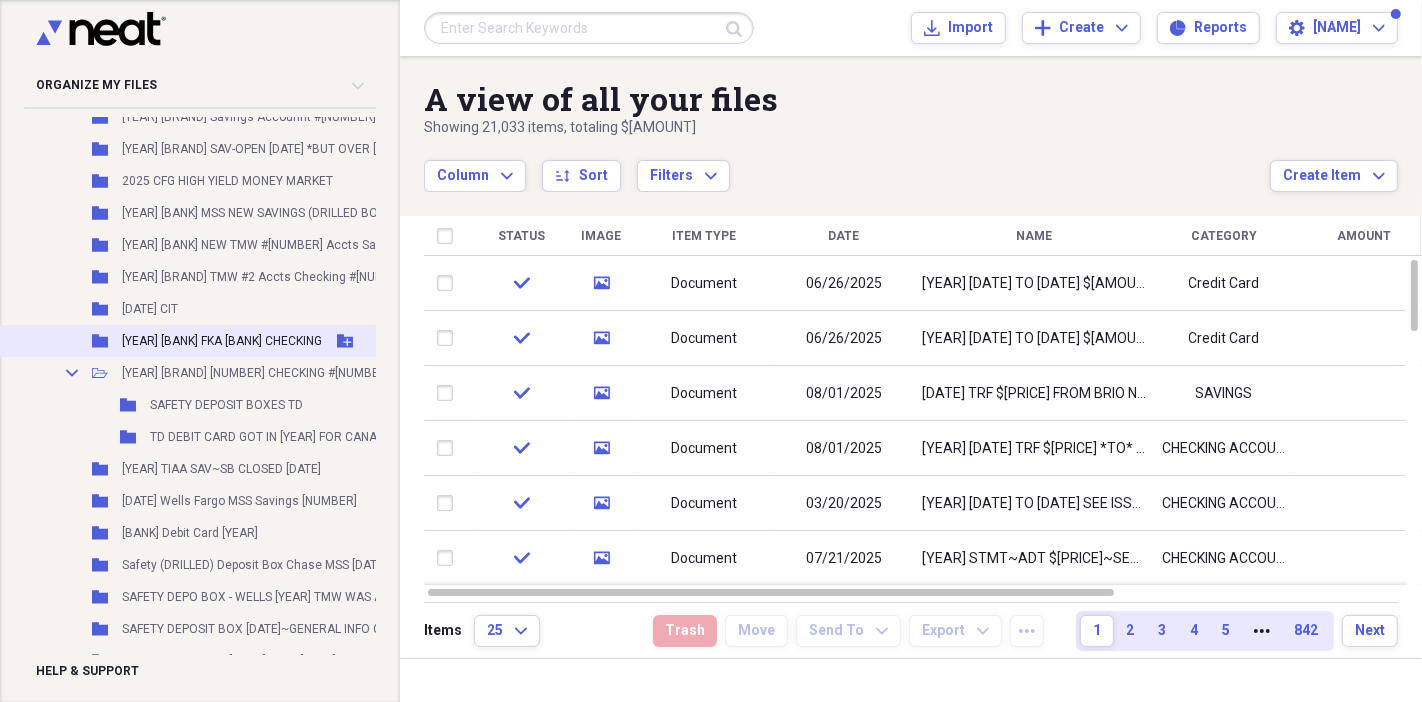 click on "[YEAR] [BANK] FKA [BANK] CHECKING" at bounding box center [222, 341] 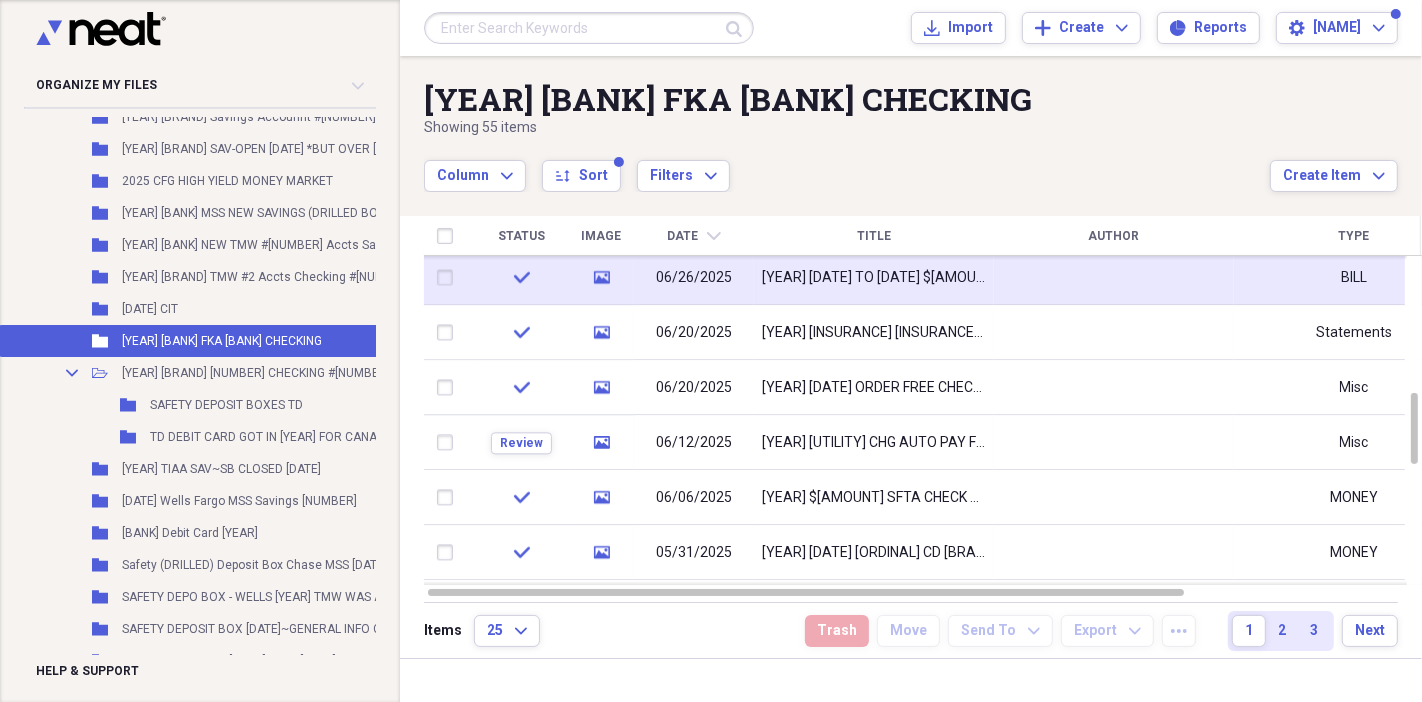 click on "[YEAR] [DATE] TO [DATE] $[AMOUNT] BAL~SEE REFUND CHECK $[AMOUNT]  REC'D A FEW DAYS AGO MAIL TO [BANK]" at bounding box center (874, 278) 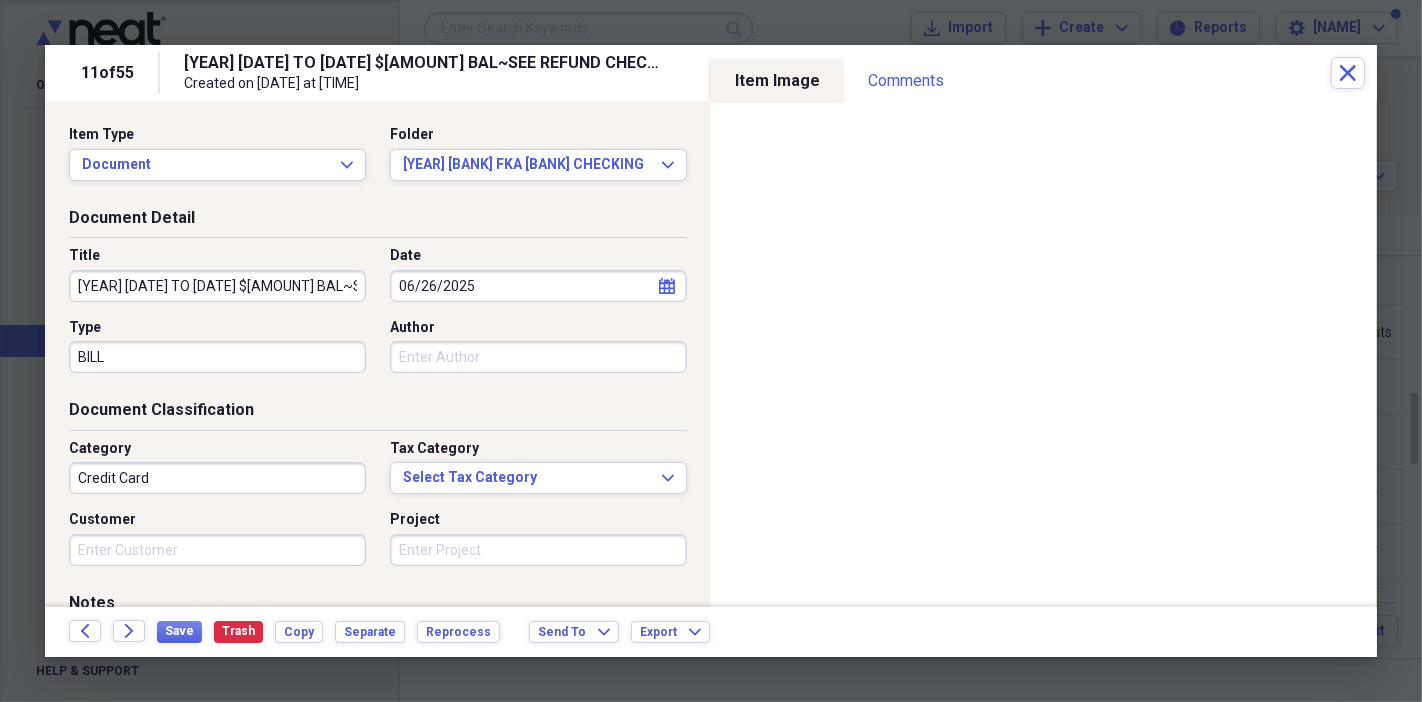 click on "[YEAR] [DATE] TO [DATE] $[AMOUNT] BAL~SEE REFUND CHECK $[AMOUNT]  REC'D A FEW DAYS AGO MAIL TO [BANK]" at bounding box center [217, 286] 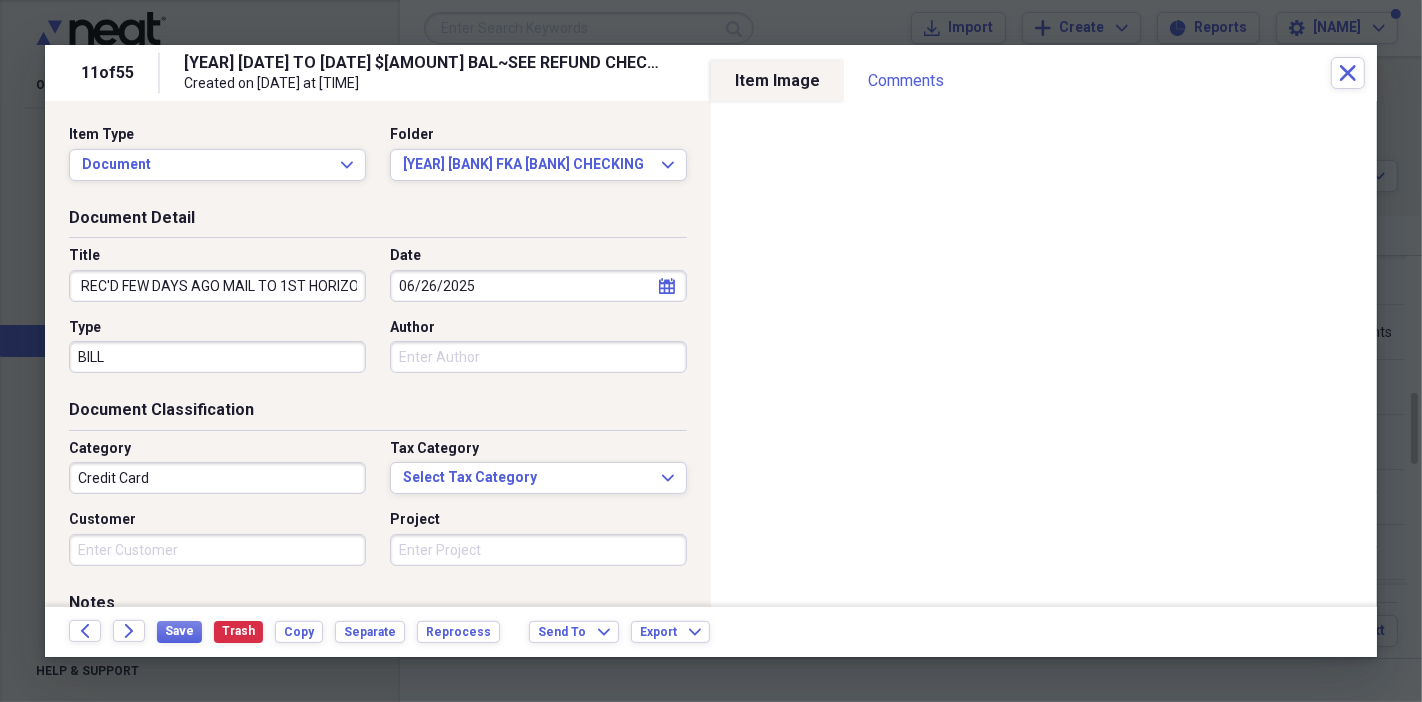 scroll, scrollTop: 0, scrollLeft: 638, axis: horizontal 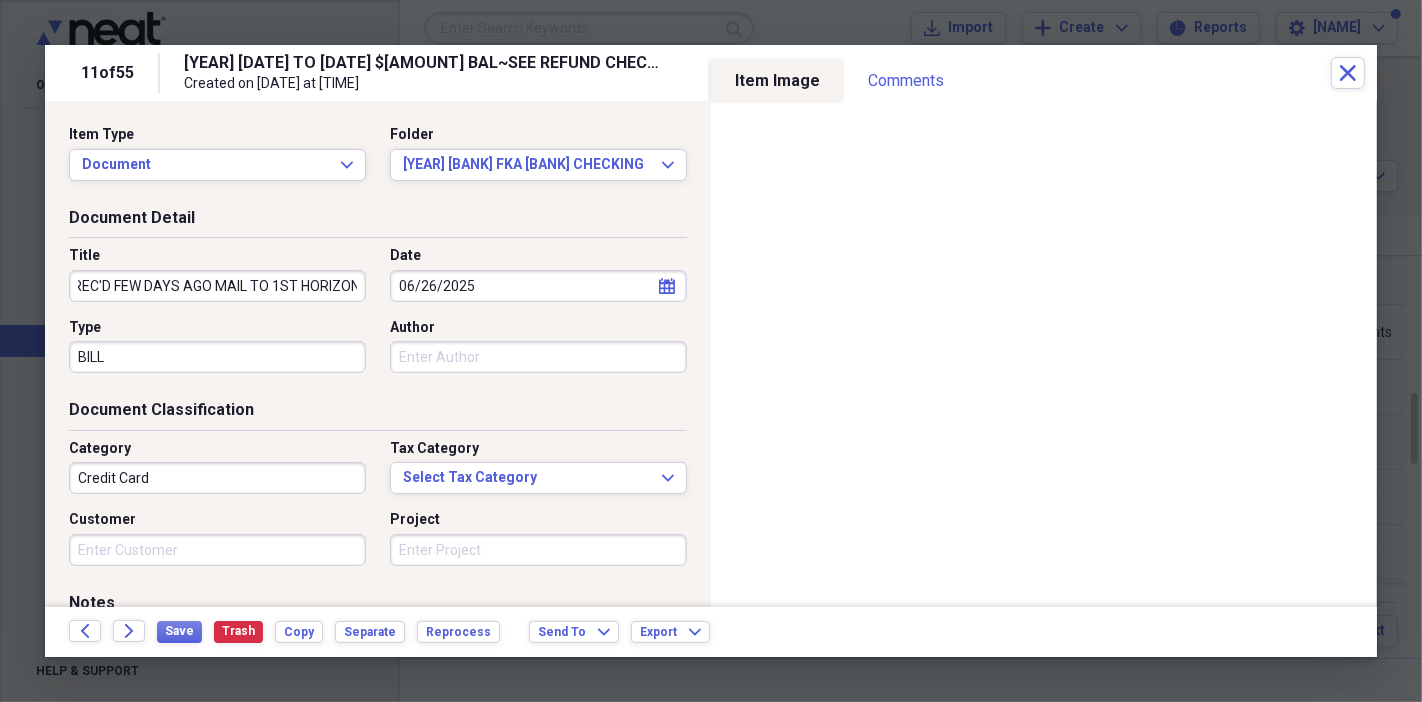 type on "[DATE] $[PRICE] CAPITAL ONE C/C [DATE]/25 TO [DATE] $[PRICE] BAL~SEE REFUND CHECK $[PRICE] REC'D FEW DAYS AGO MAIL TO 1ST HORIZON [DATE]" 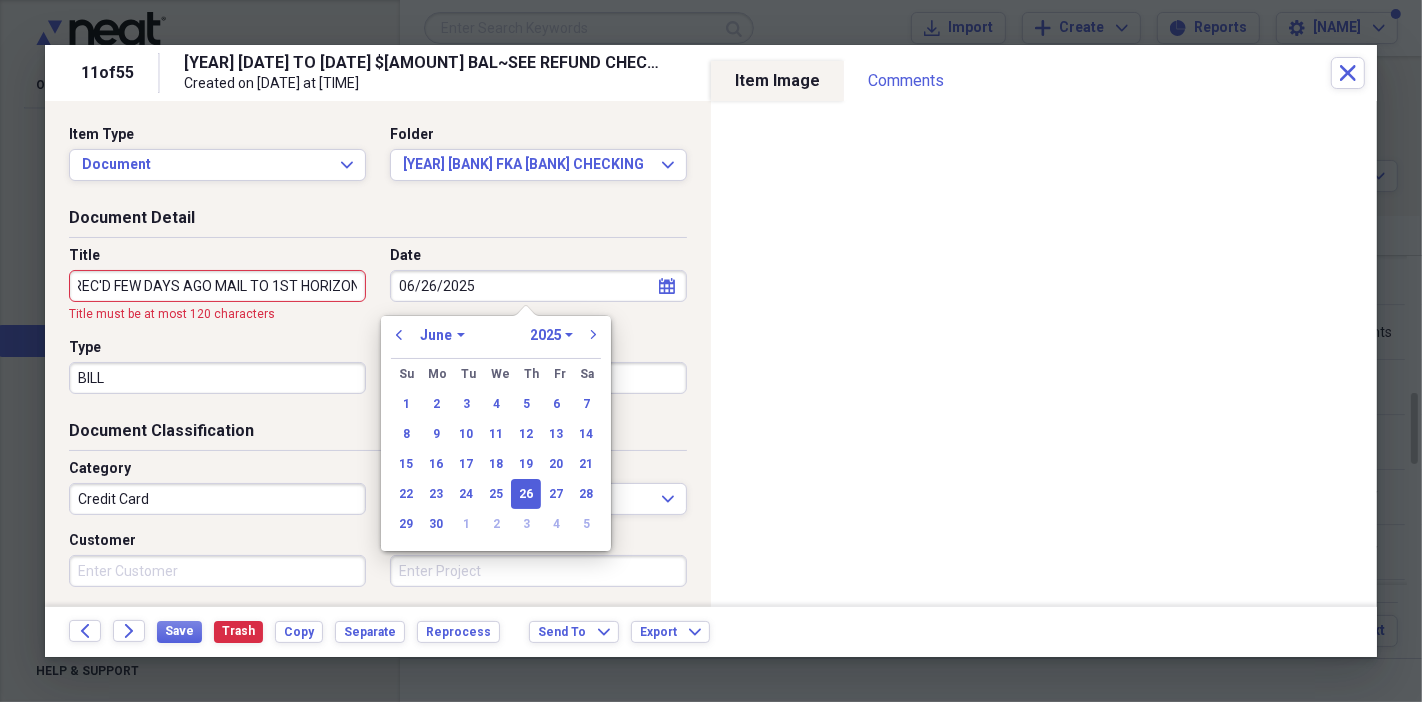 scroll, scrollTop: 0, scrollLeft: 0, axis: both 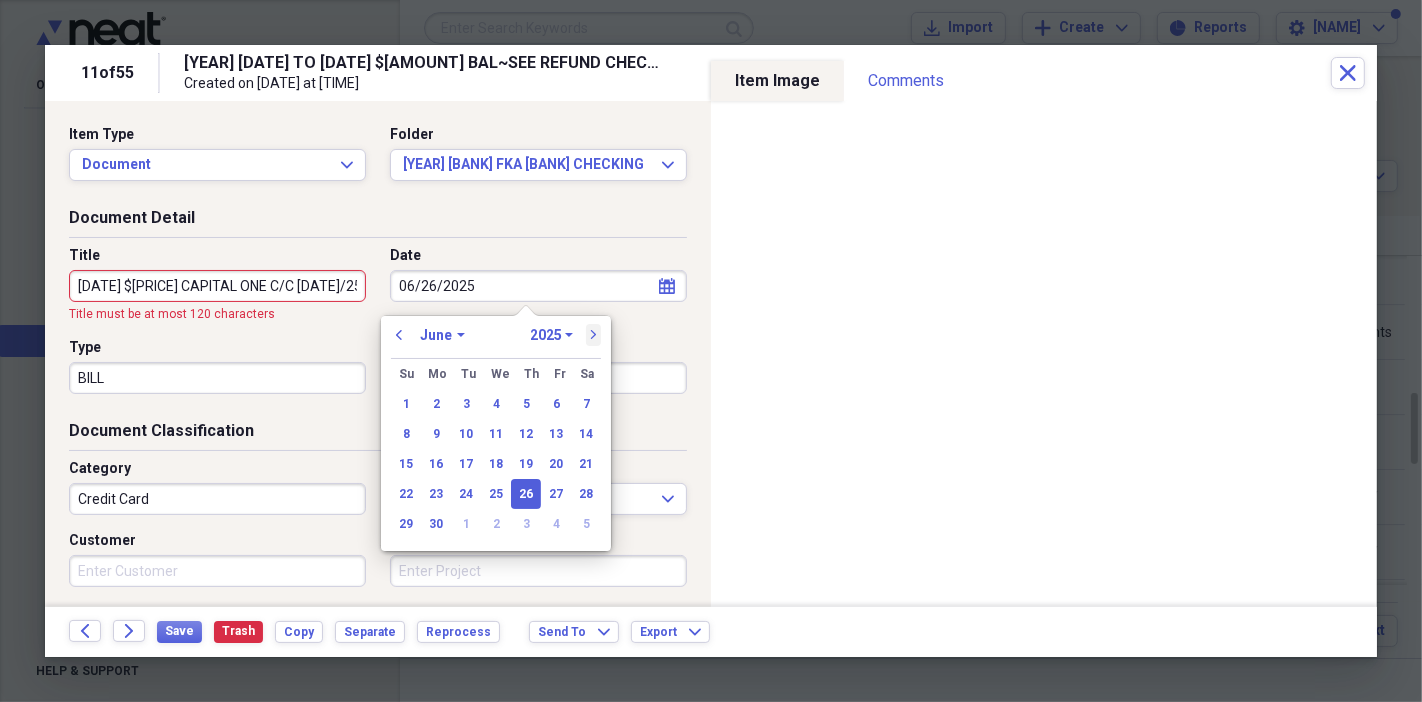 click on "next" at bounding box center [594, 335] 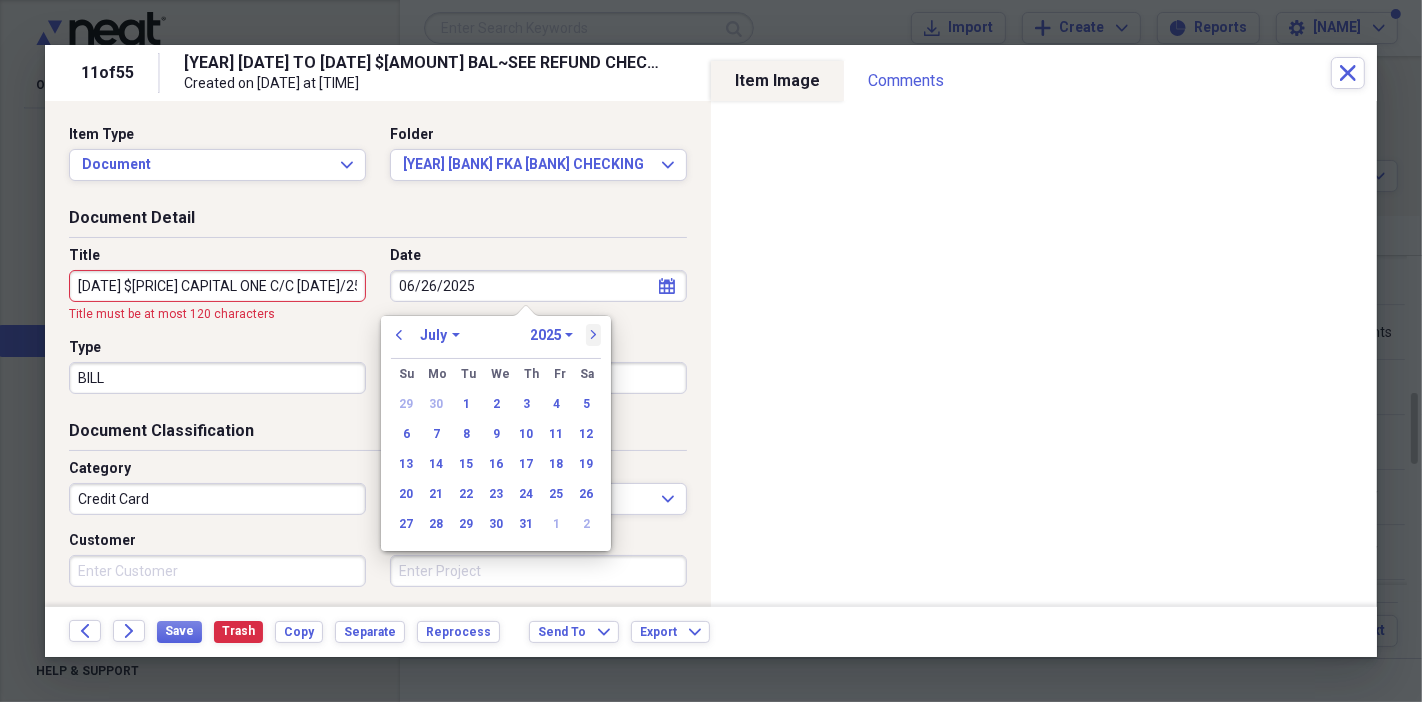 click on "next" at bounding box center [594, 335] 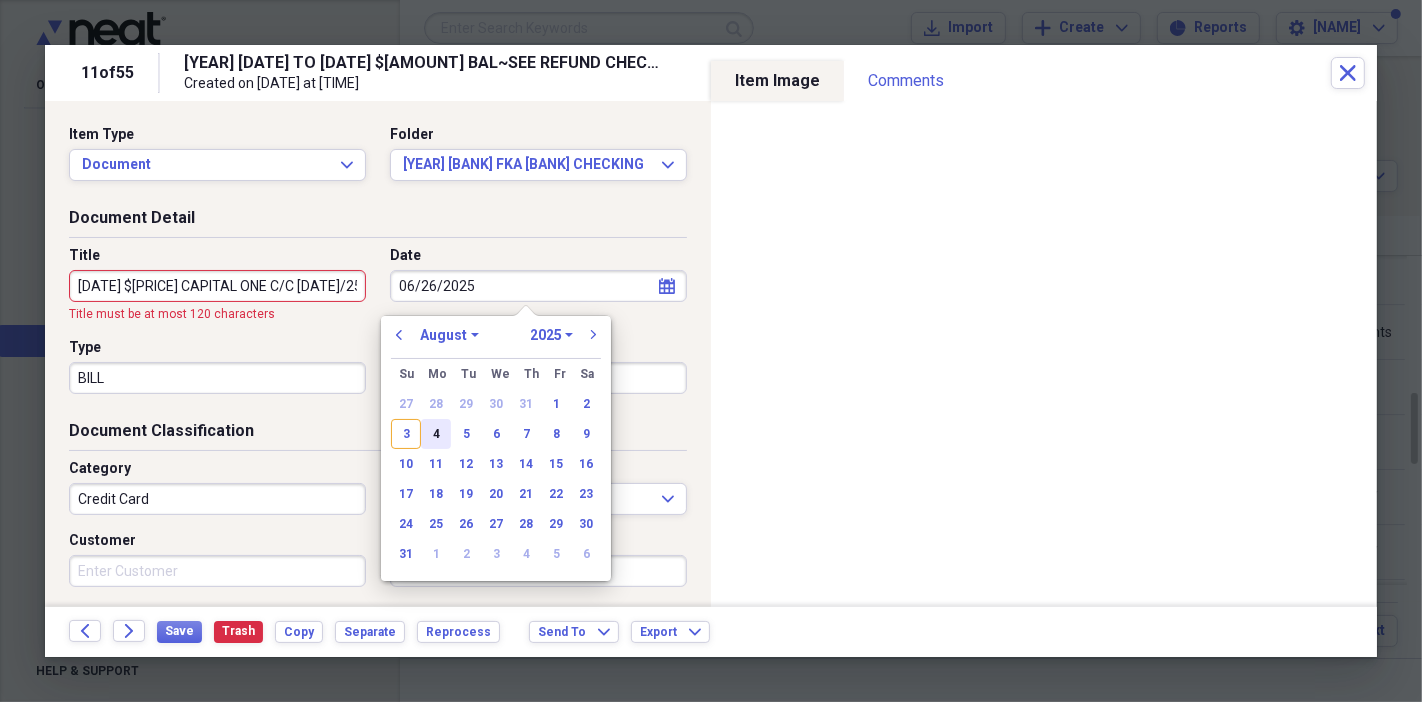click on "4" at bounding box center [436, 434] 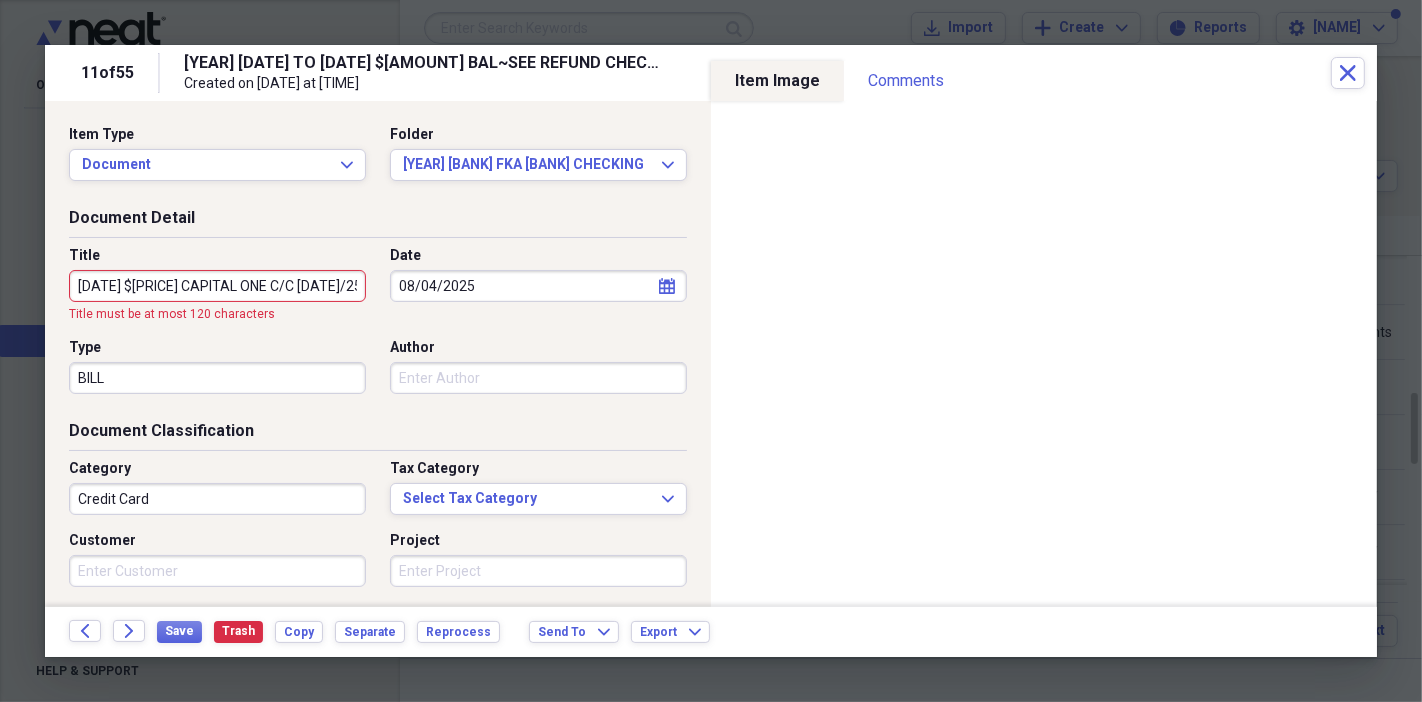 click on "[DATE] $[PRICE] CAPITAL ONE C/C [DATE]/25 TO [DATE] $[PRICE] BAL~SEE REFUND CHECK $[PRICE] REC'D FEW DAYS AGO MAIL TO 1ST HORIZON [DATE]" at bounding box center [217, 286] 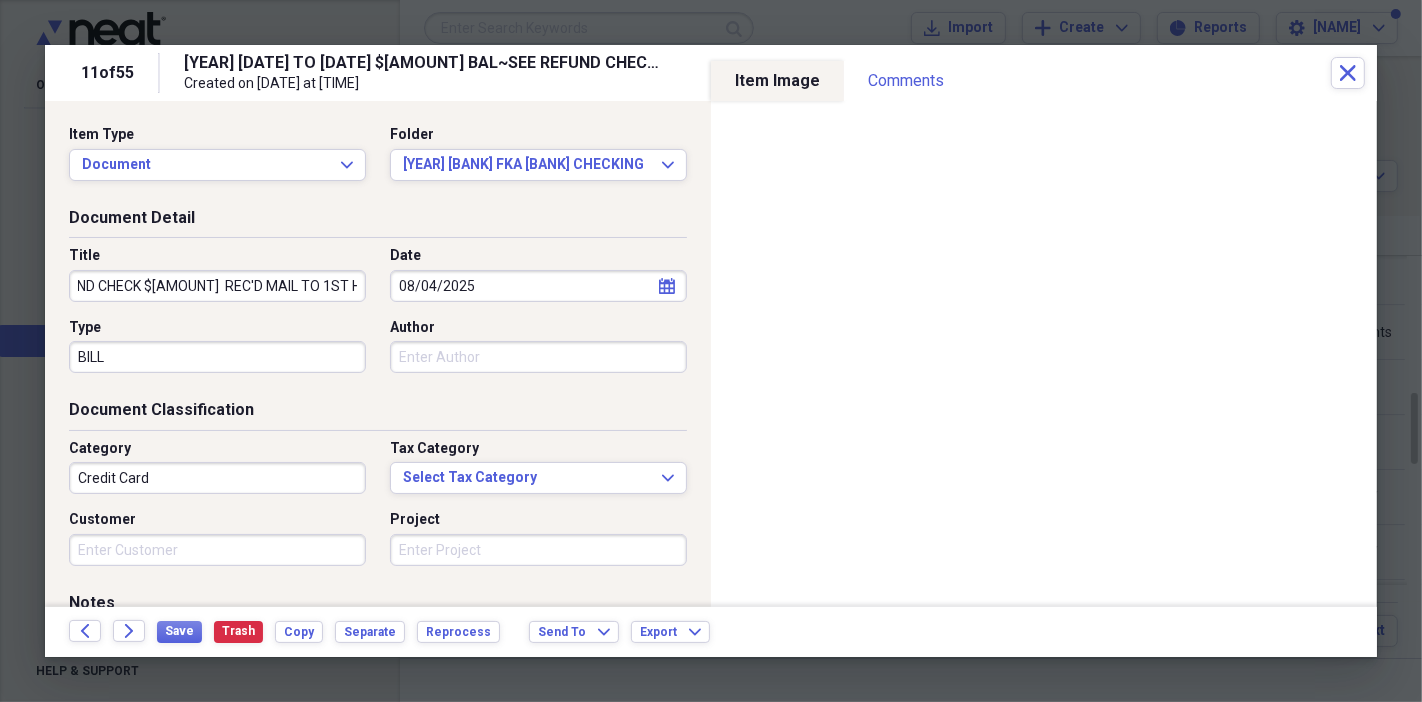 scroll, scrollTop: 0, scrollLeft: 581, axis: horizontal 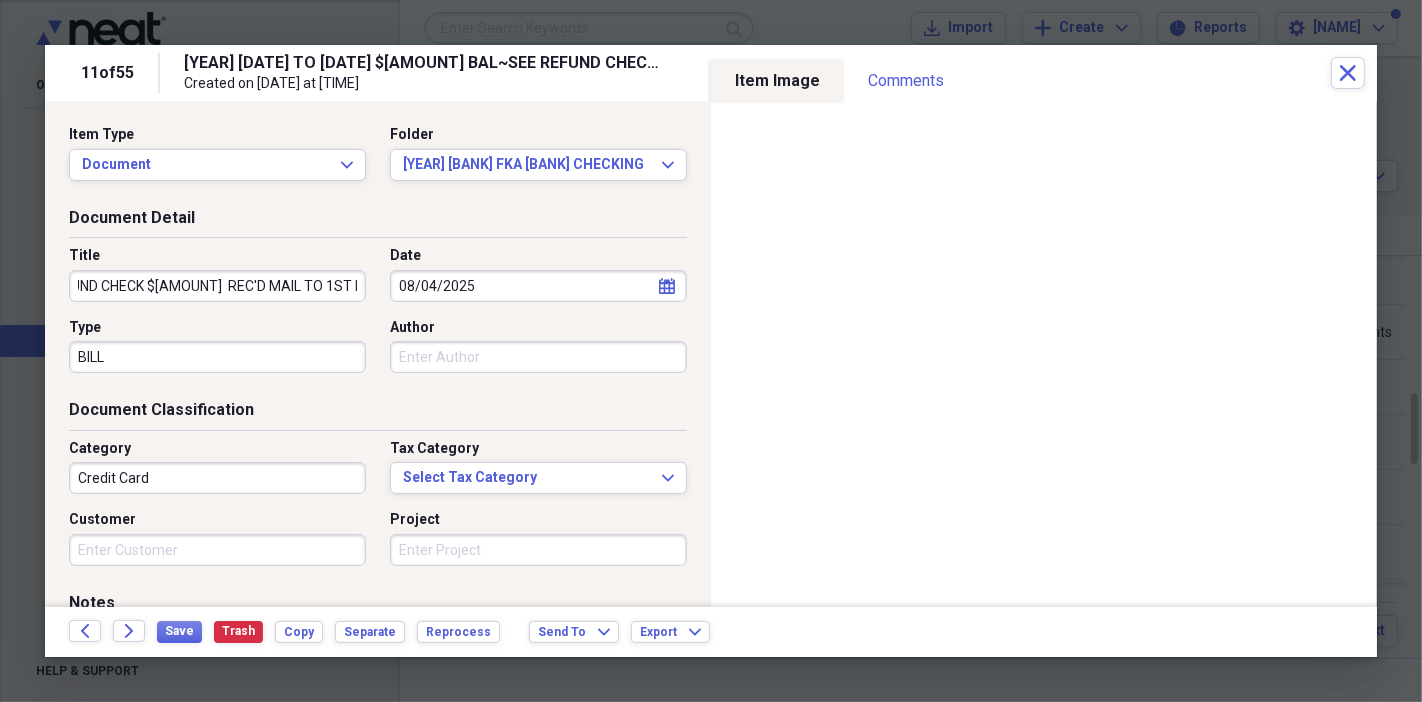 type on "[YEAR] $[AMOUNT] REFUND  CAPITAL ONE c/c [DATE] TO [DATE] $[AMOUNT] BAL~SEE REFUND CHECK $[AMOUNT]  REC'D MAIL TO 1ST HORIZON [DATE]" 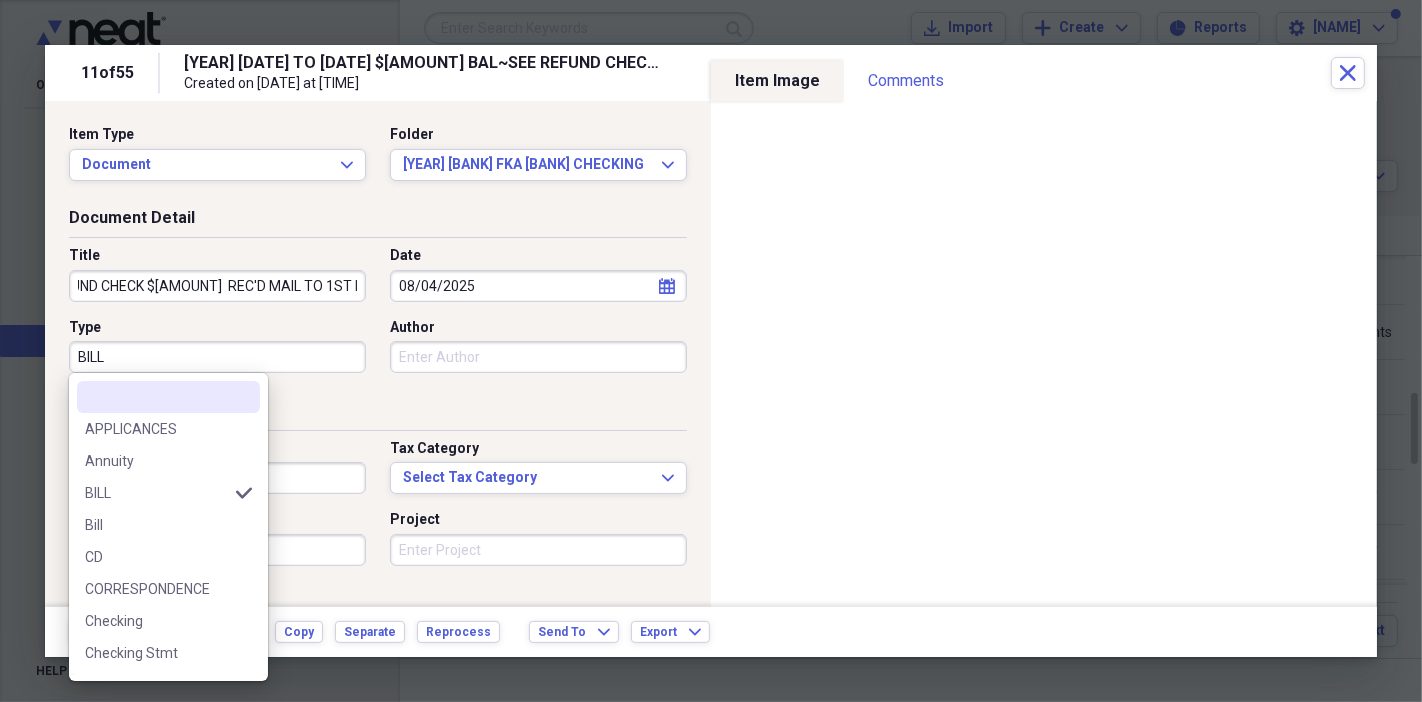 scroll, scrollTop: 0, scrollLeft: 0, axis: both 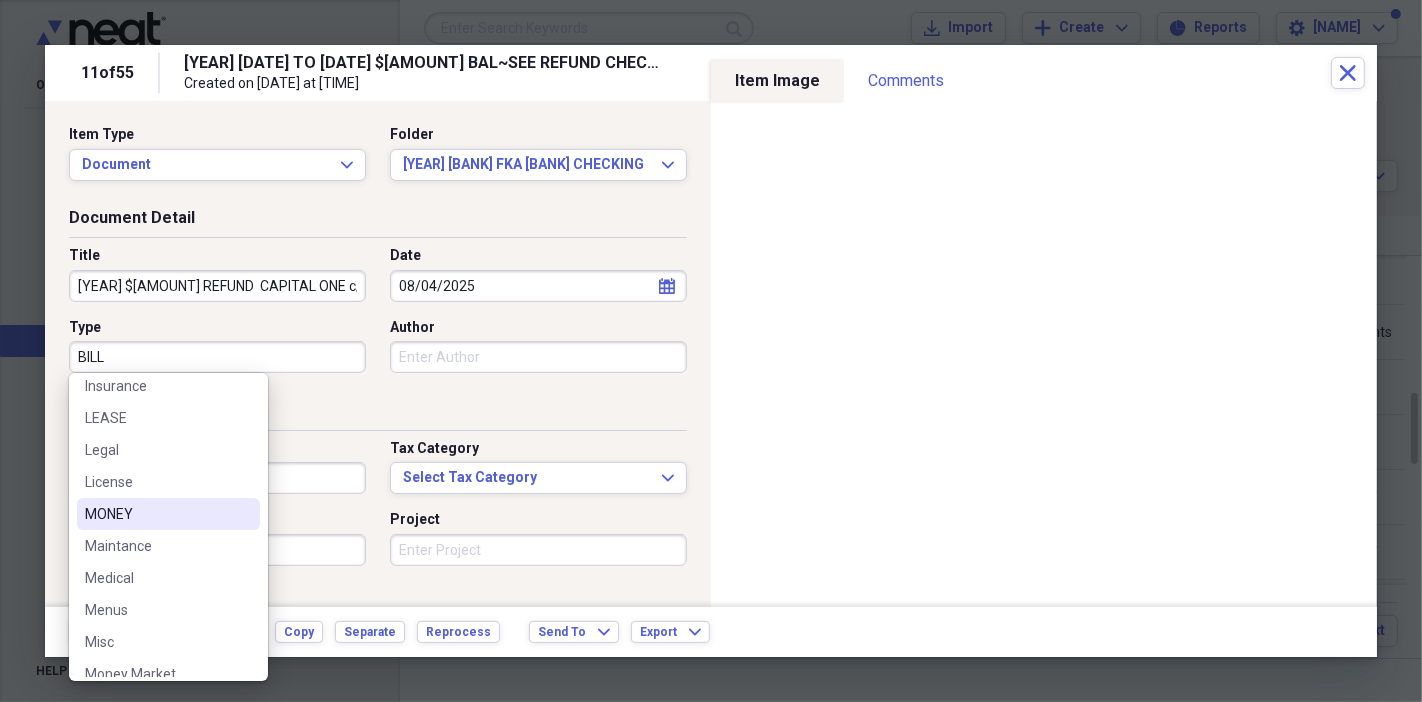 click on "MONEY" at bounding box center (156, 514) 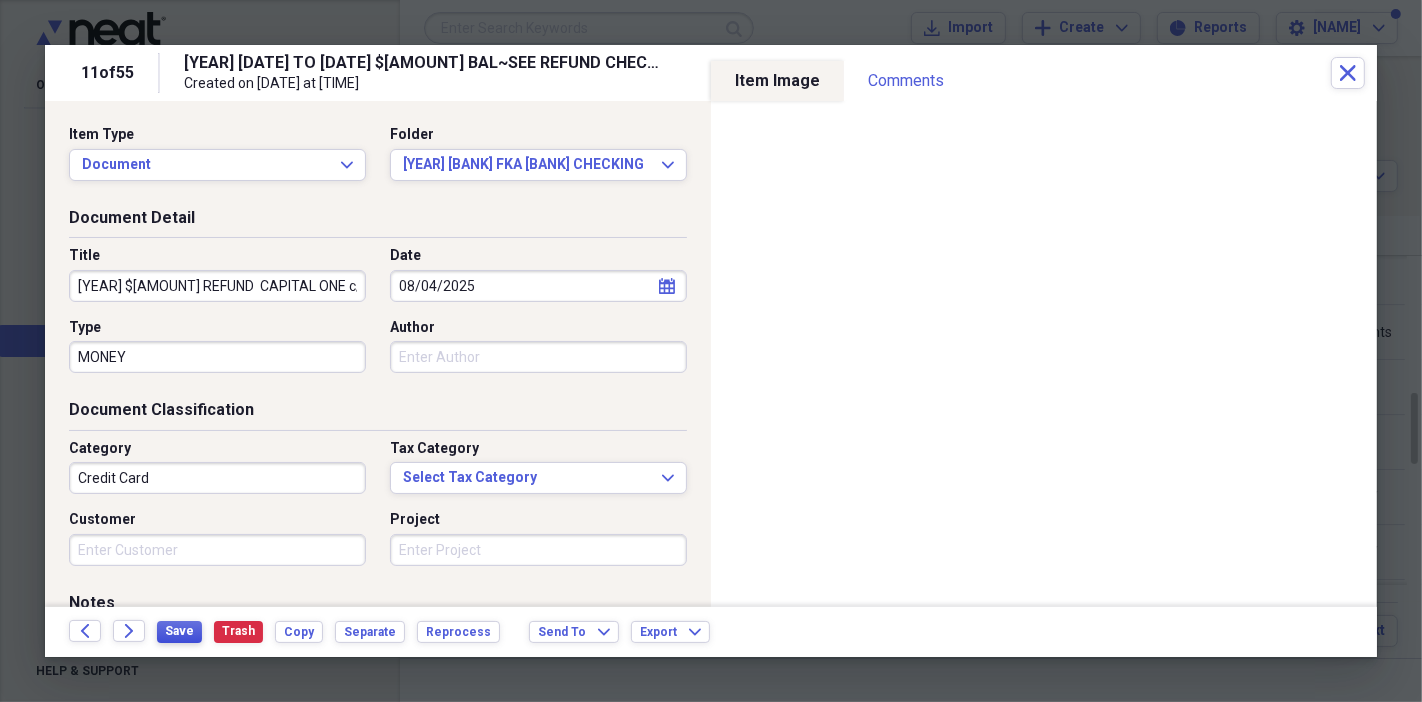 click on "Save" at bounding box center [179, 631] 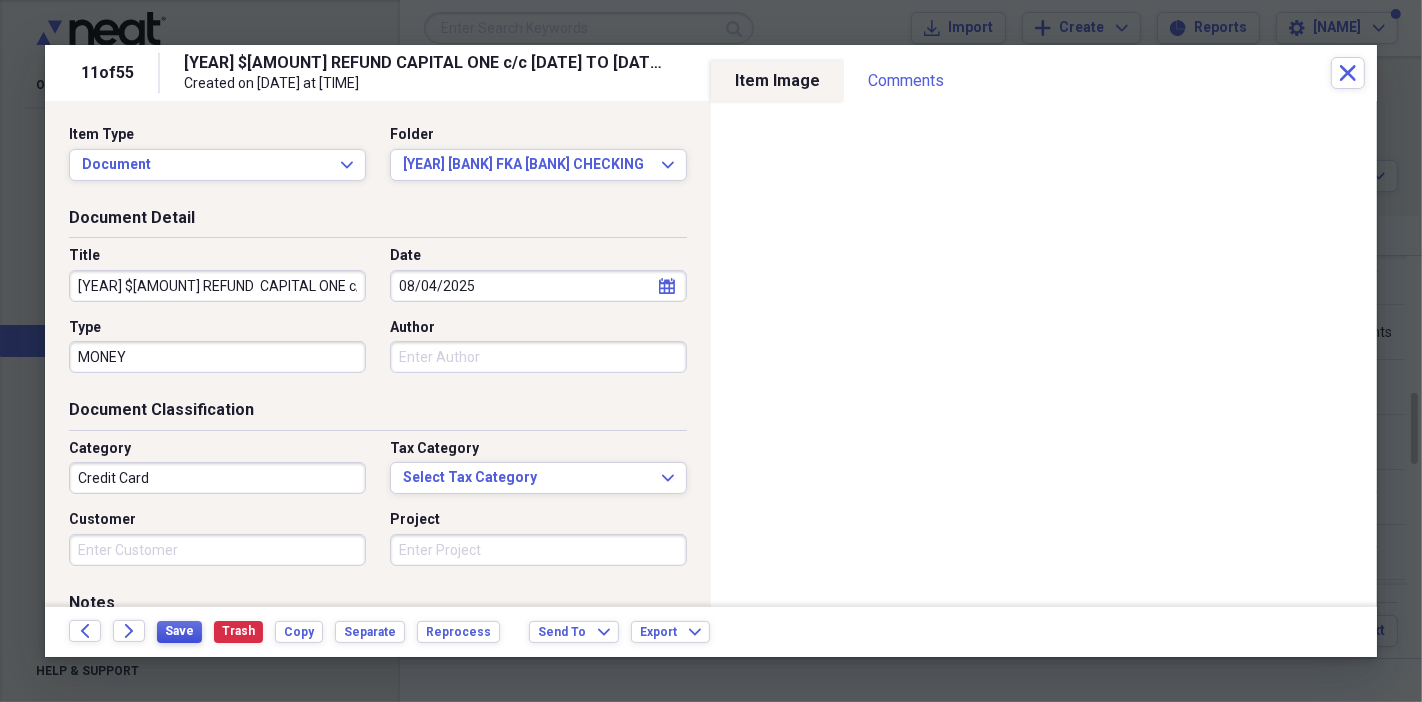 click on "Save" at bounding box center (179, 631) 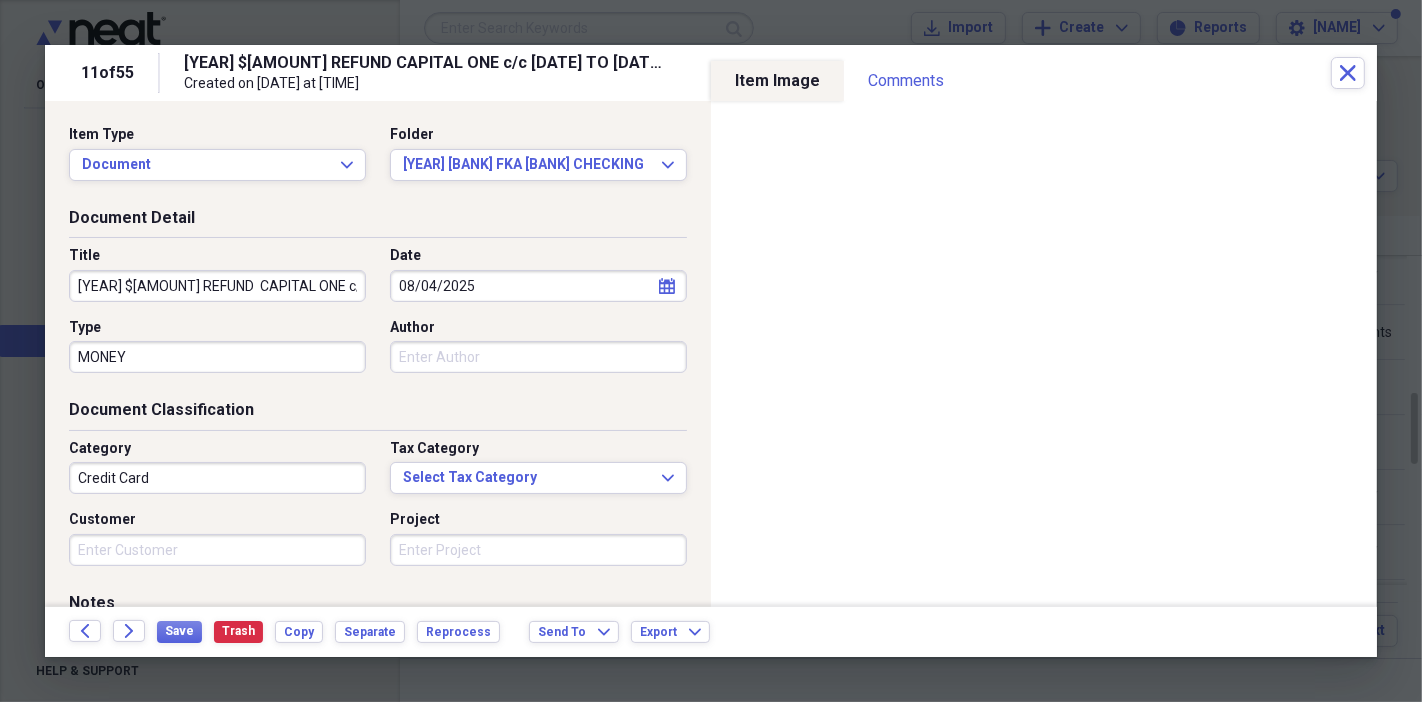 click on "[YEAR] $[AMOUNT] REFUND  CAPITAL ONE c/c [DATE] TO [DATE] $[AMOUNT] BAL~SEE REFUND CHECK $[AMOUNT]  REC'D MAIL TO 1ST HORIZON [DATE]" at bounding box center (217, 286) 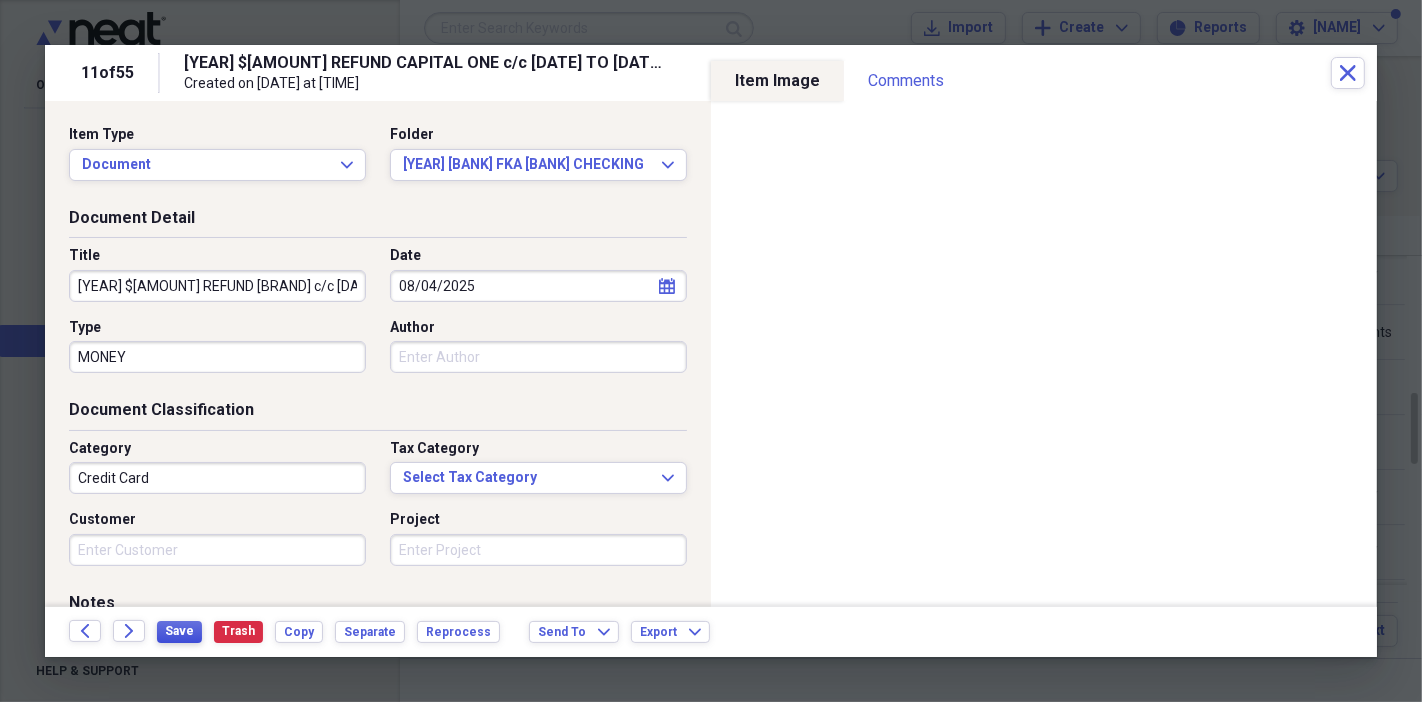 type on "[YEAR] $[AMOUNT] REFUND [BRAND] c/c [DATE] TO [DATE] $0 BAL~SEE REFUND CHECK $[AMOUNT]  REC'D MAIL TO [BANK] [DATE]/" 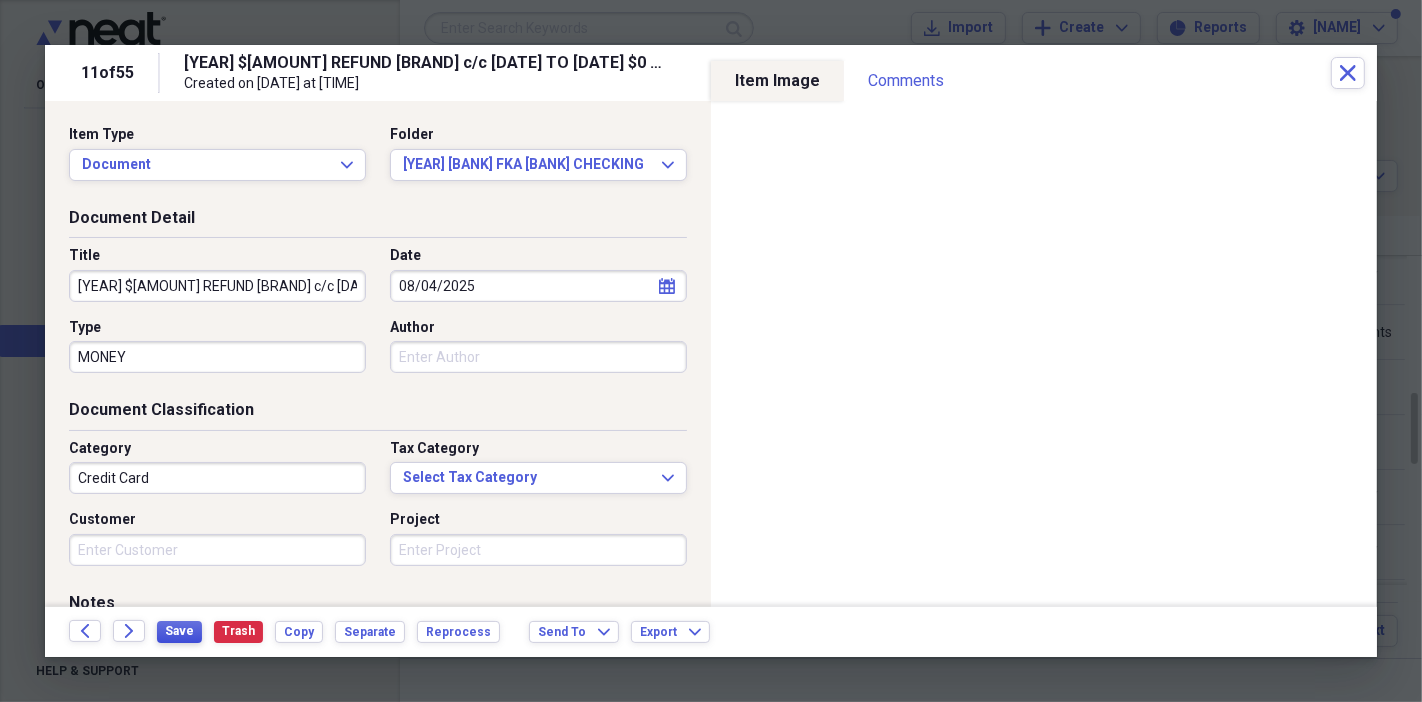 click on "Save" at bounding box center [179, 631] 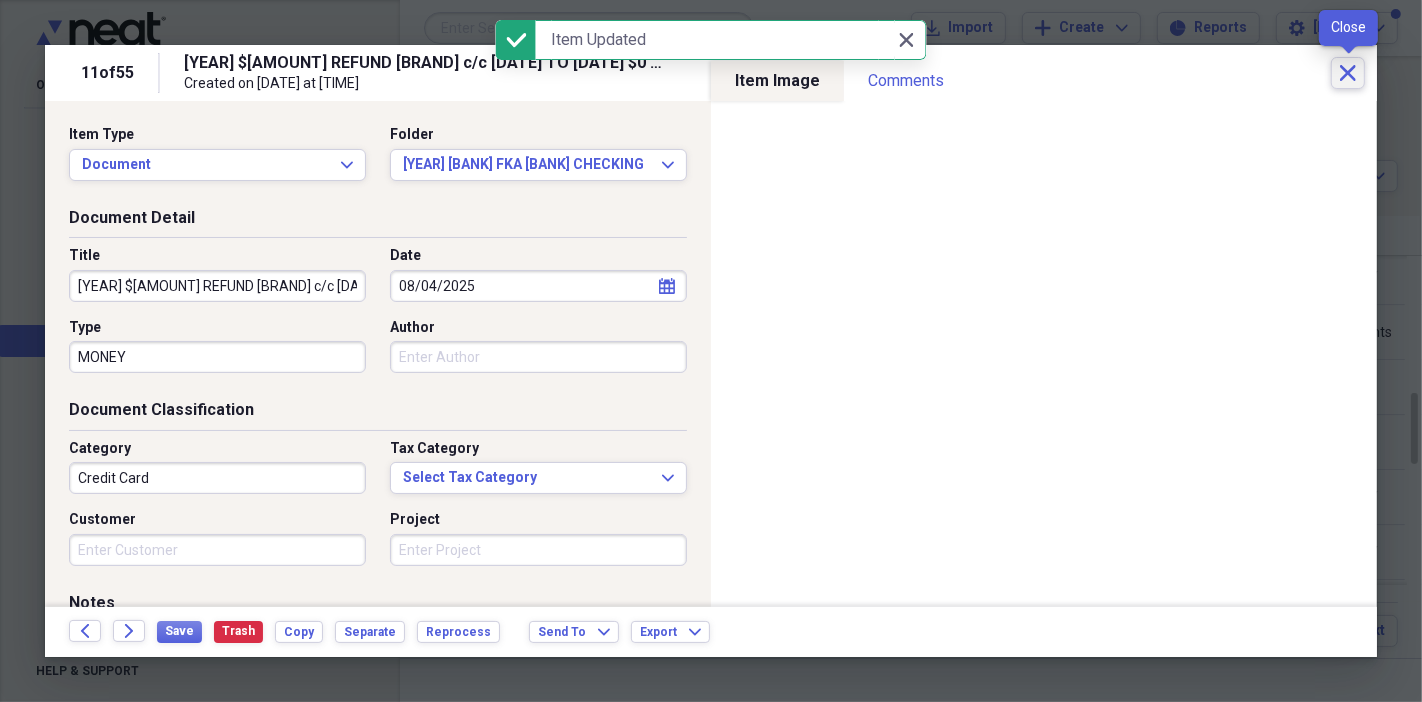 click 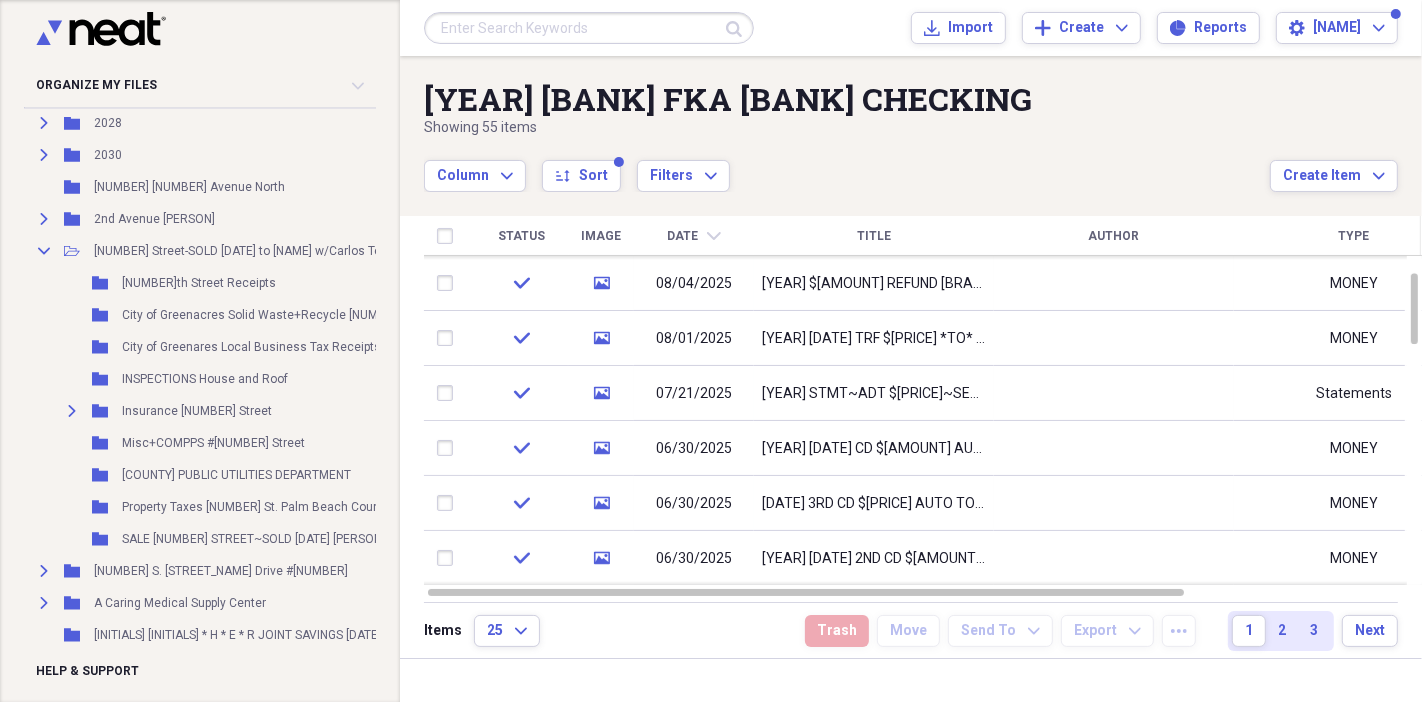 scroll, scrollTop: 3222, scrollLeft: 0, axis: vertical 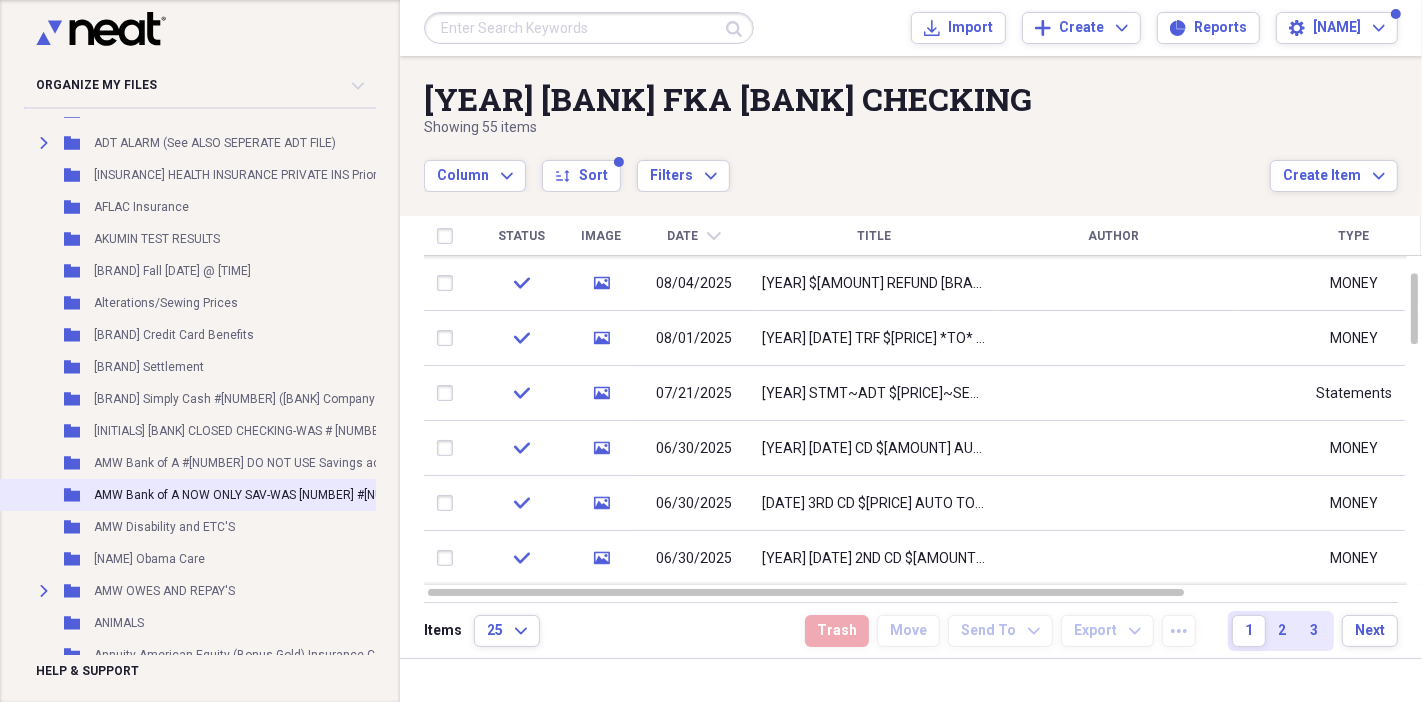 click on "AMW Bank of A NOW ONLY SAV-WAS [NUMBER] #[NUMBER] ACCTS SAV+CKING~ORIGINALLY WAS NEW ITF Advantage checking  #[NUMBER]" at bounding box center [476, 495] 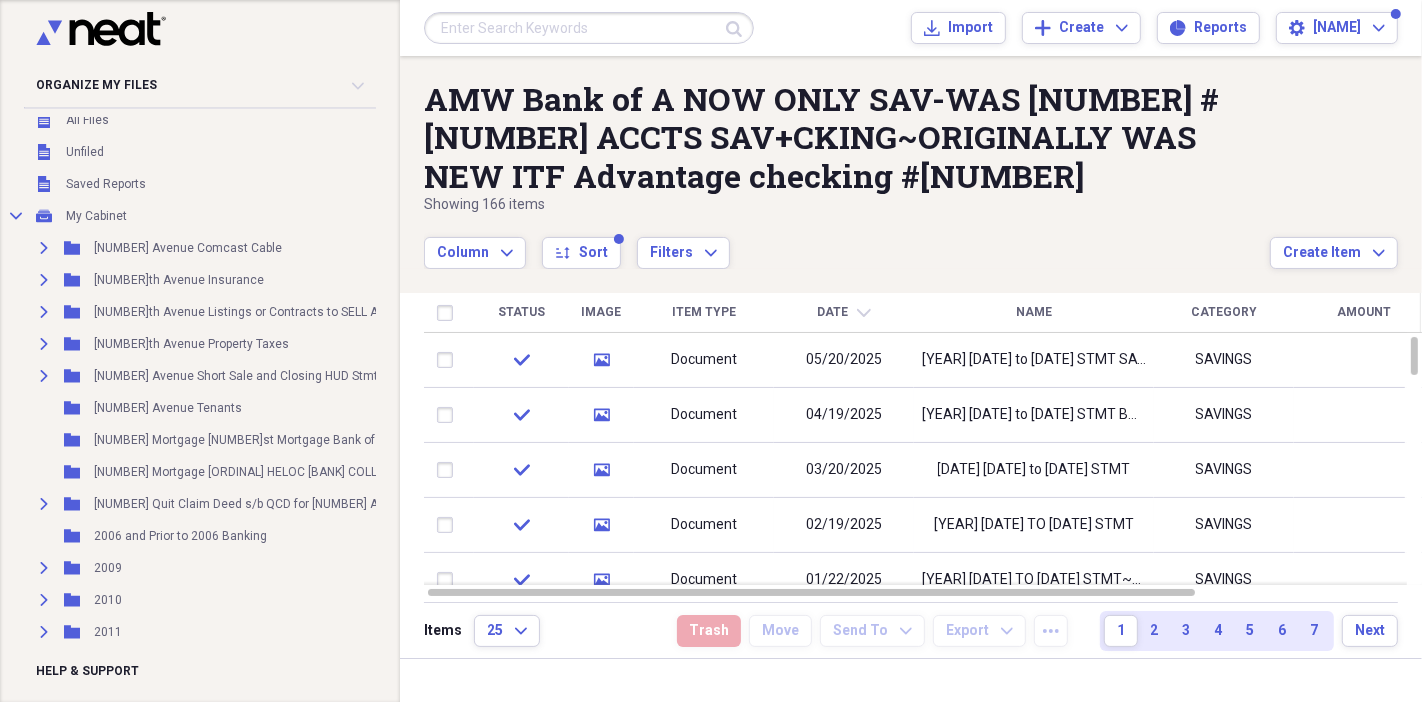 scroll, scrollTop: 0, scrollLeft: 0, axis: both 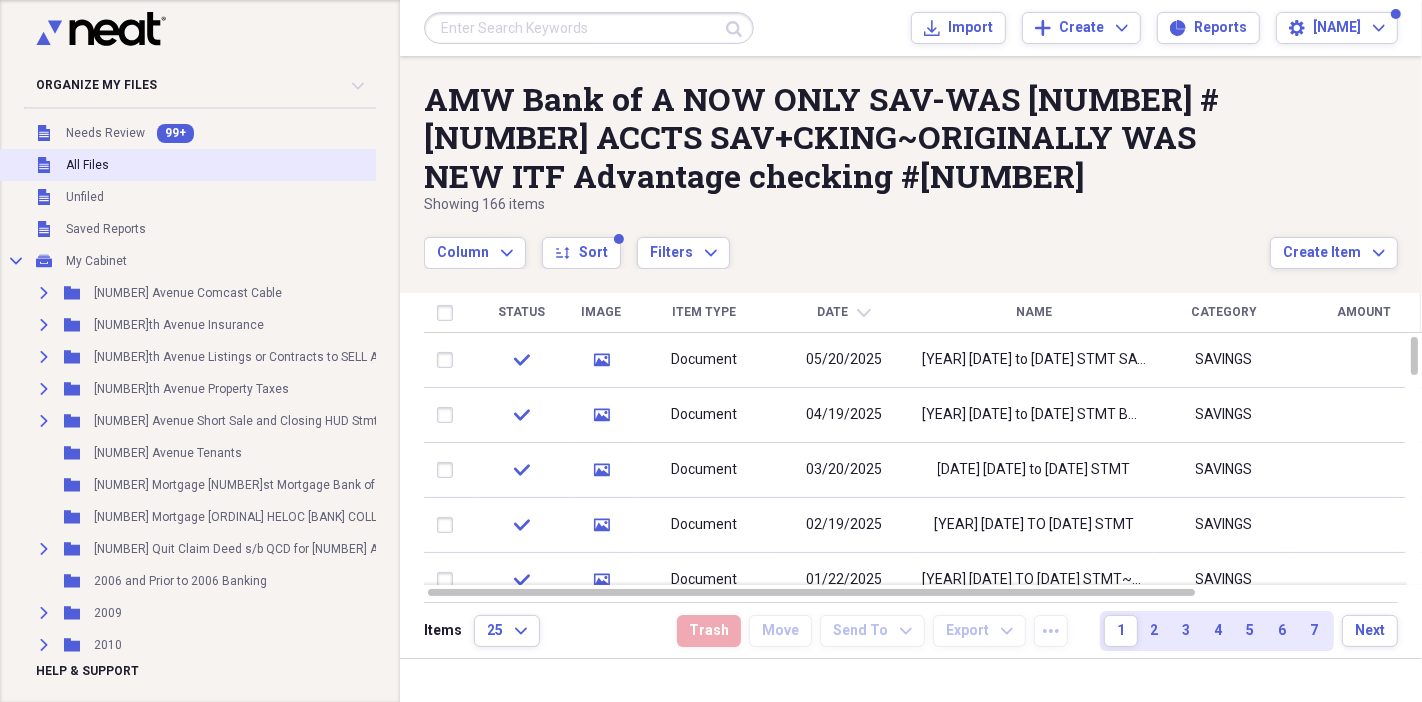 click on "Unfiled All Files" at bounding box center [555, 165] 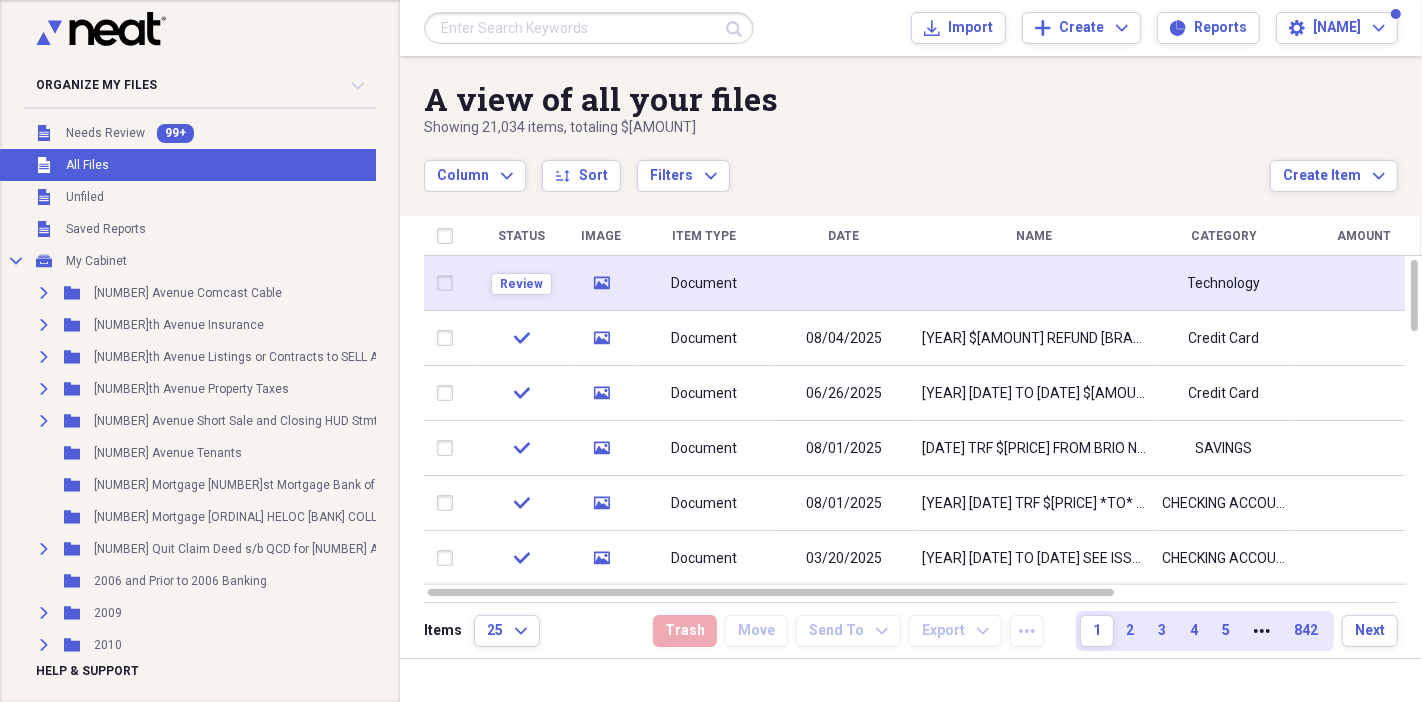 click at bounding box center [844, 283] 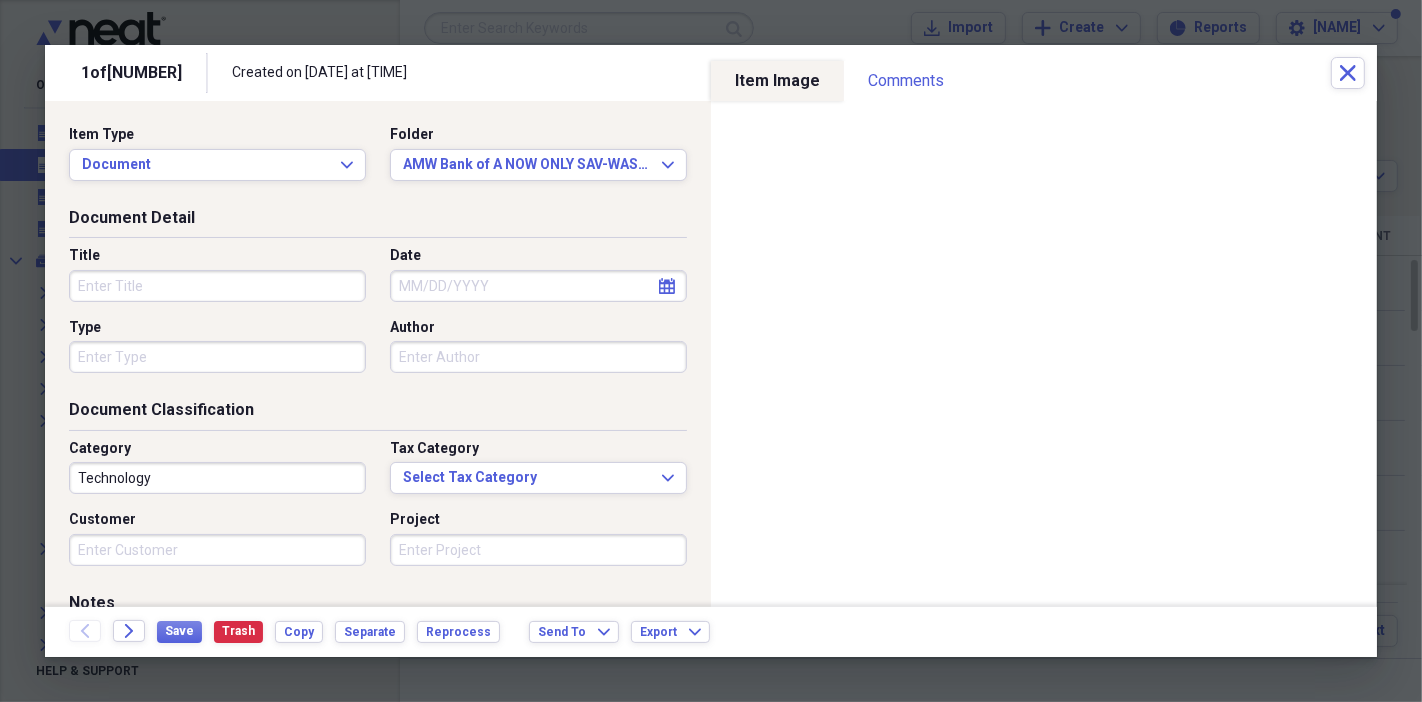 click on "Title" at bounding box center (217, 286) 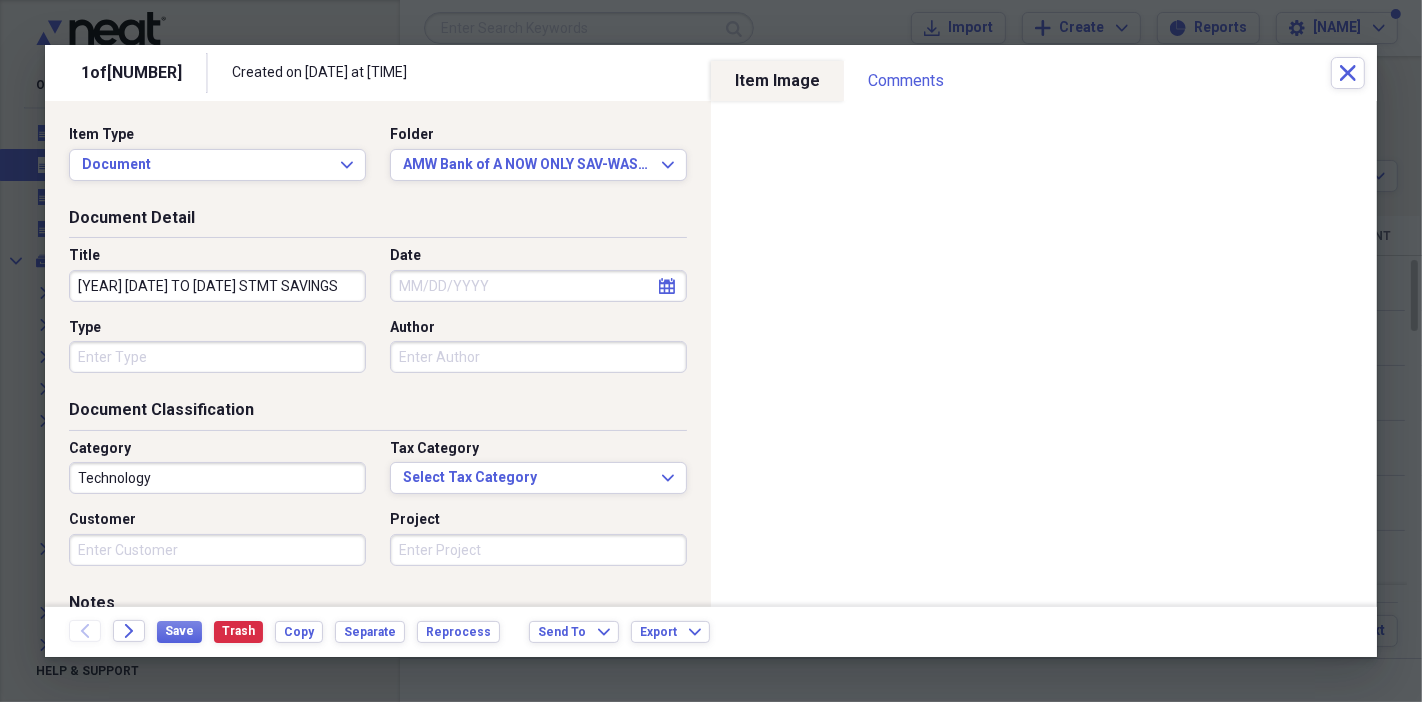 type on "[YEAR] [DATE] TO [DATE] STMT SAVINGS" 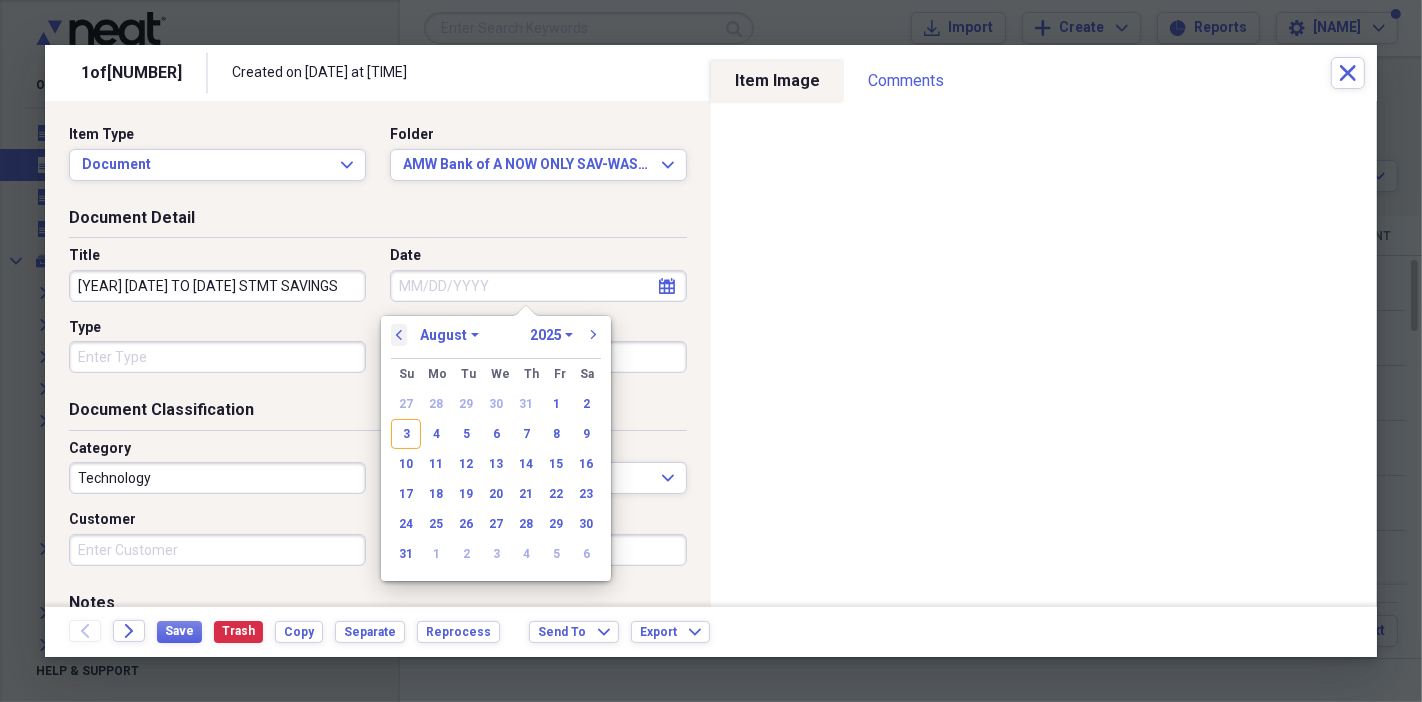 click on "previous" at bounding box center [399, 335] 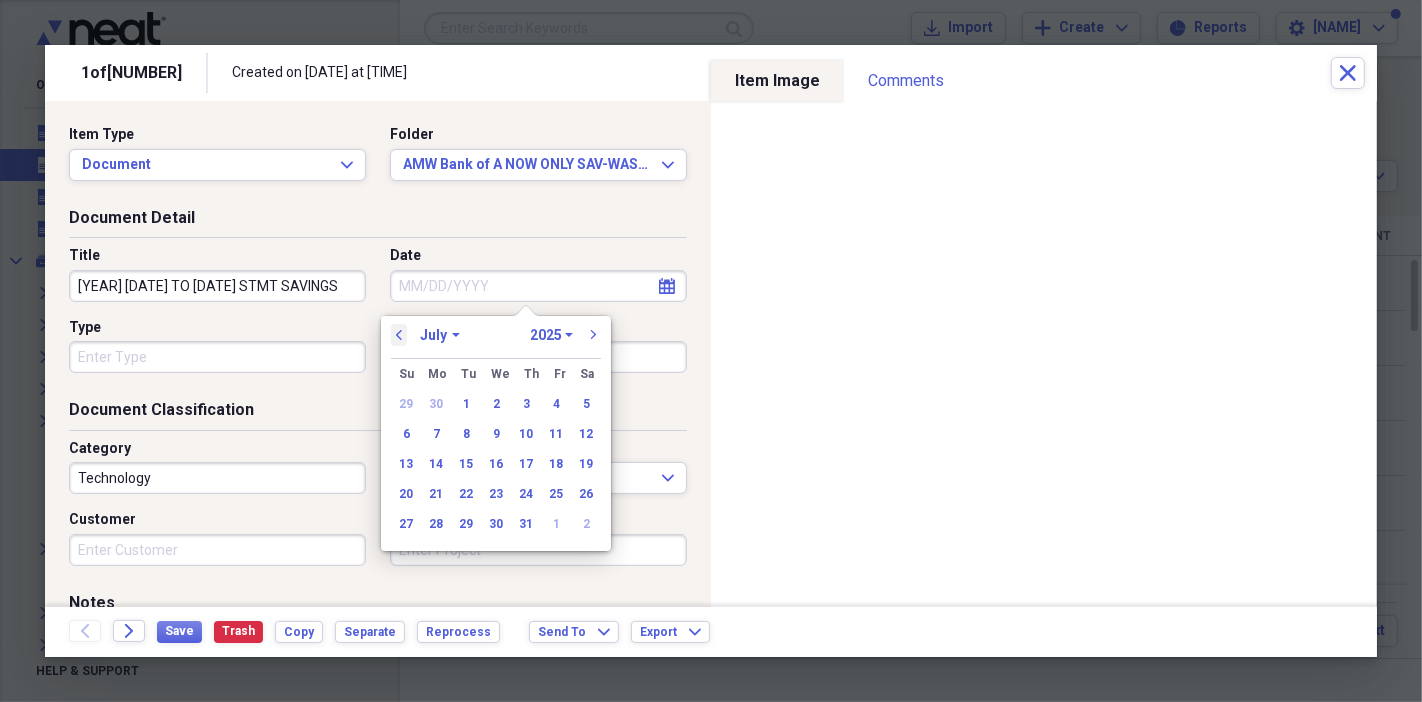 click on "previous" at bounding box center [399, 335] 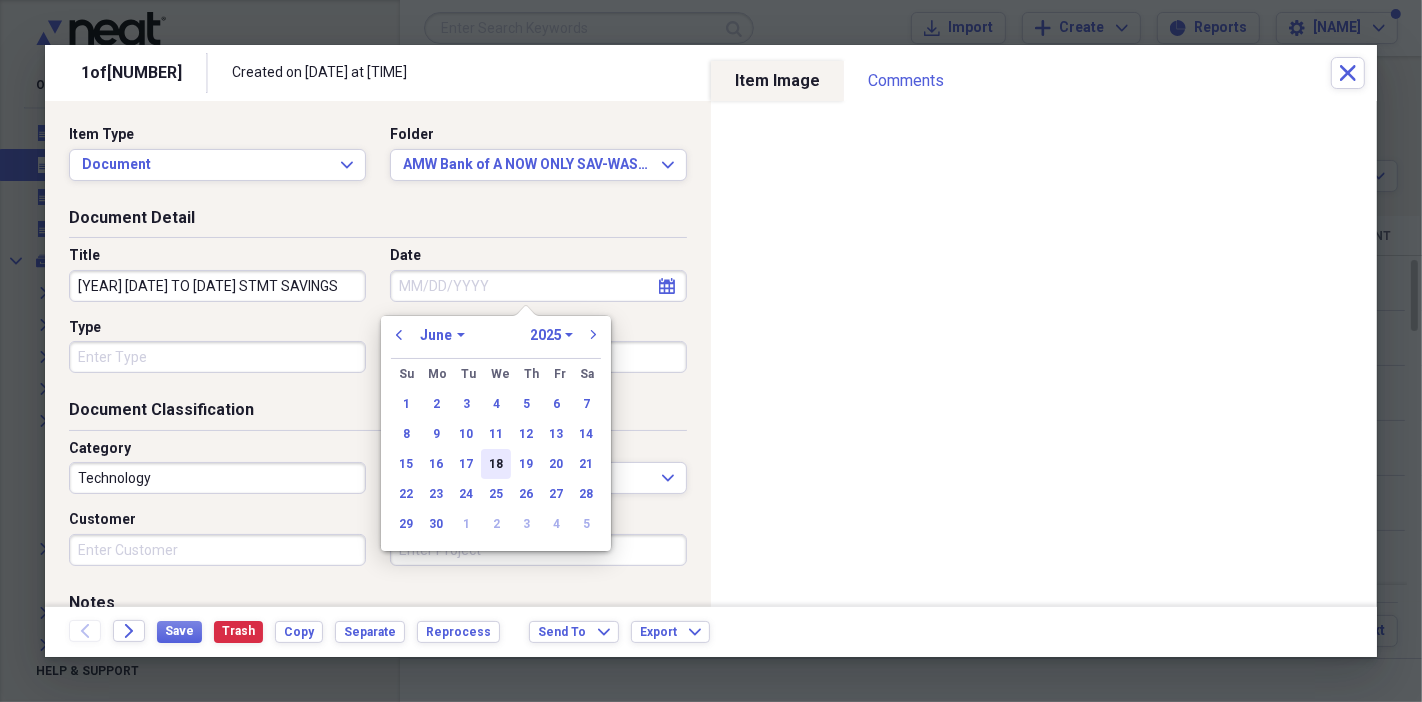 click on "18" at bounding box center (496, 464) 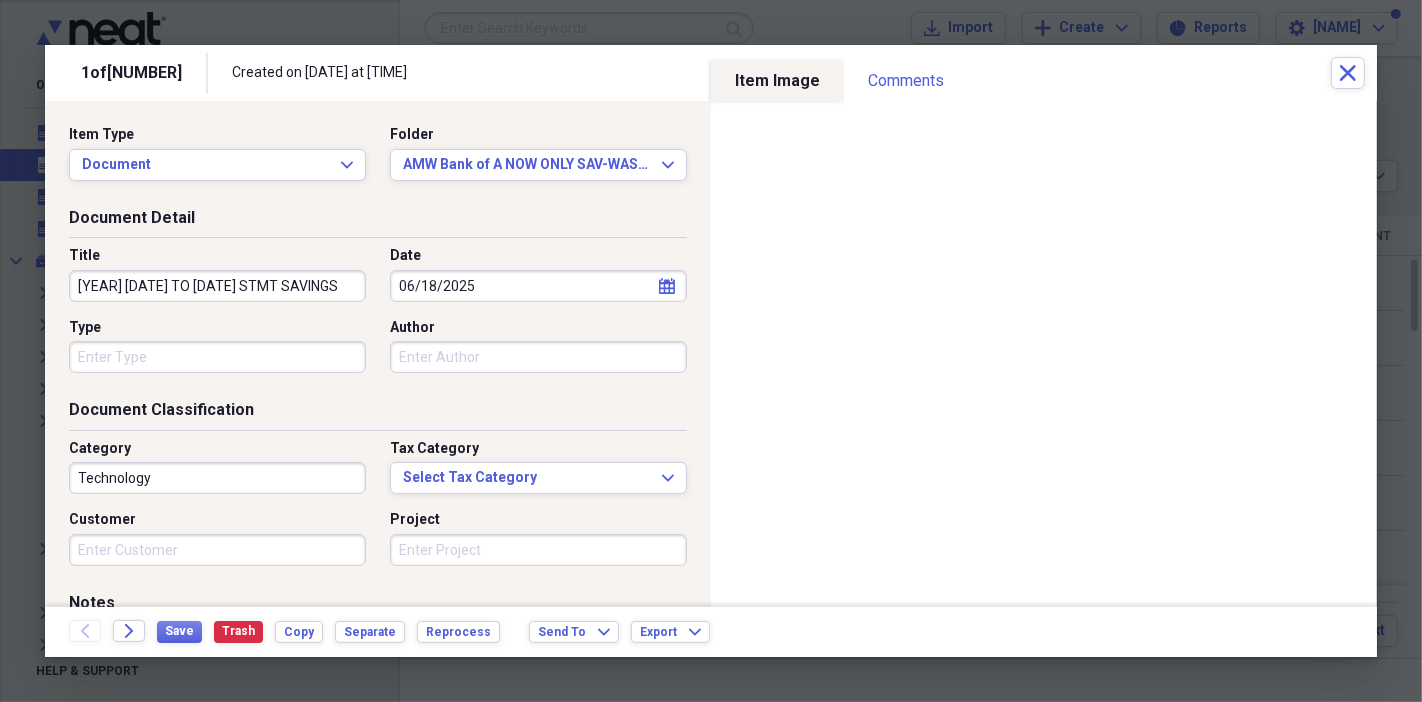 type on "06/18/2025" 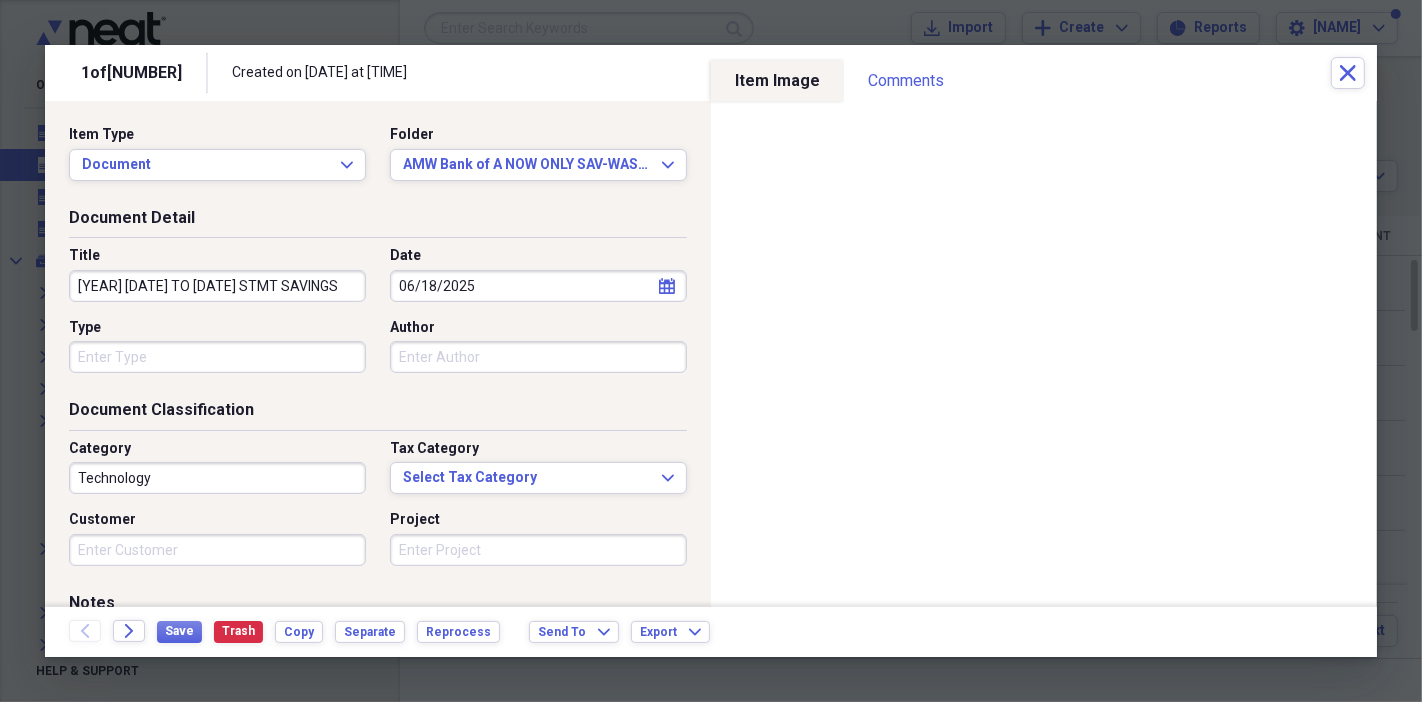 click on "Type" at bounding box center (217, 357) 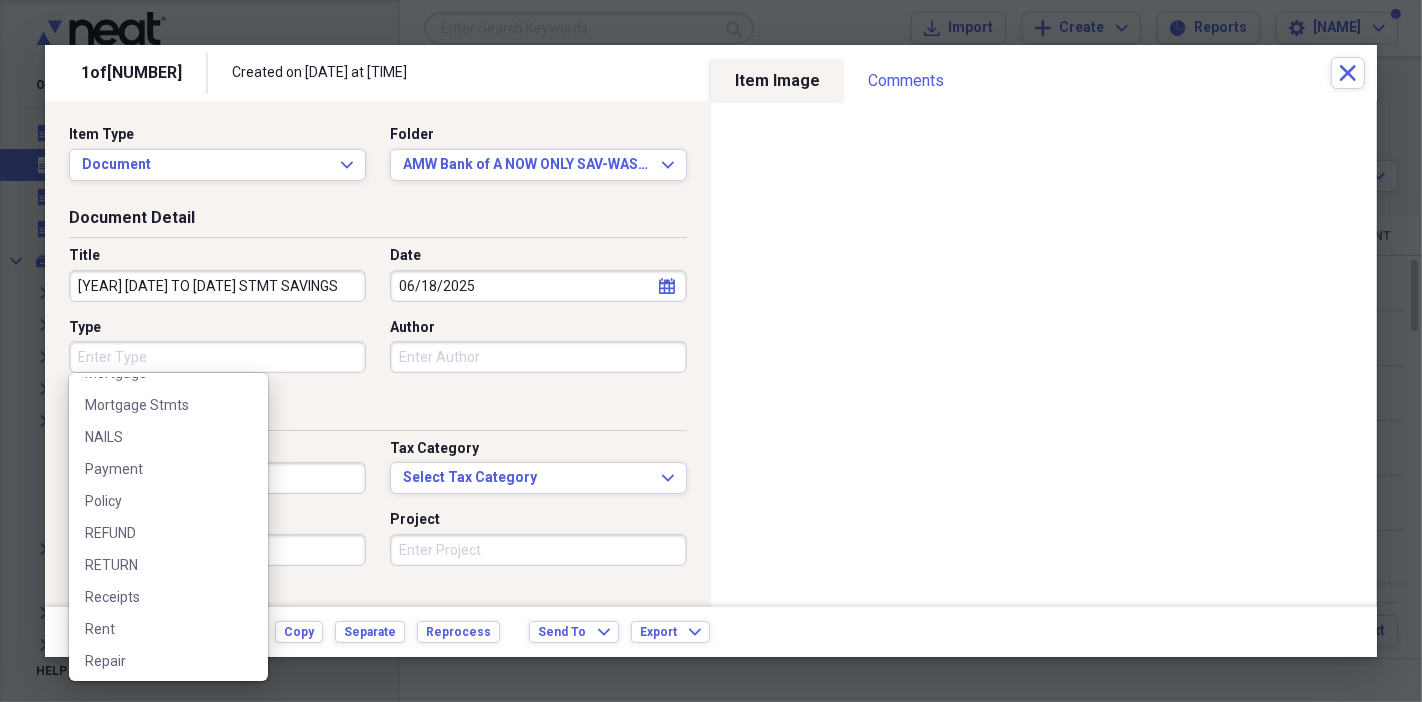 scroll, scrollTop: 1083, scrollLeft: 0, axis: vertical 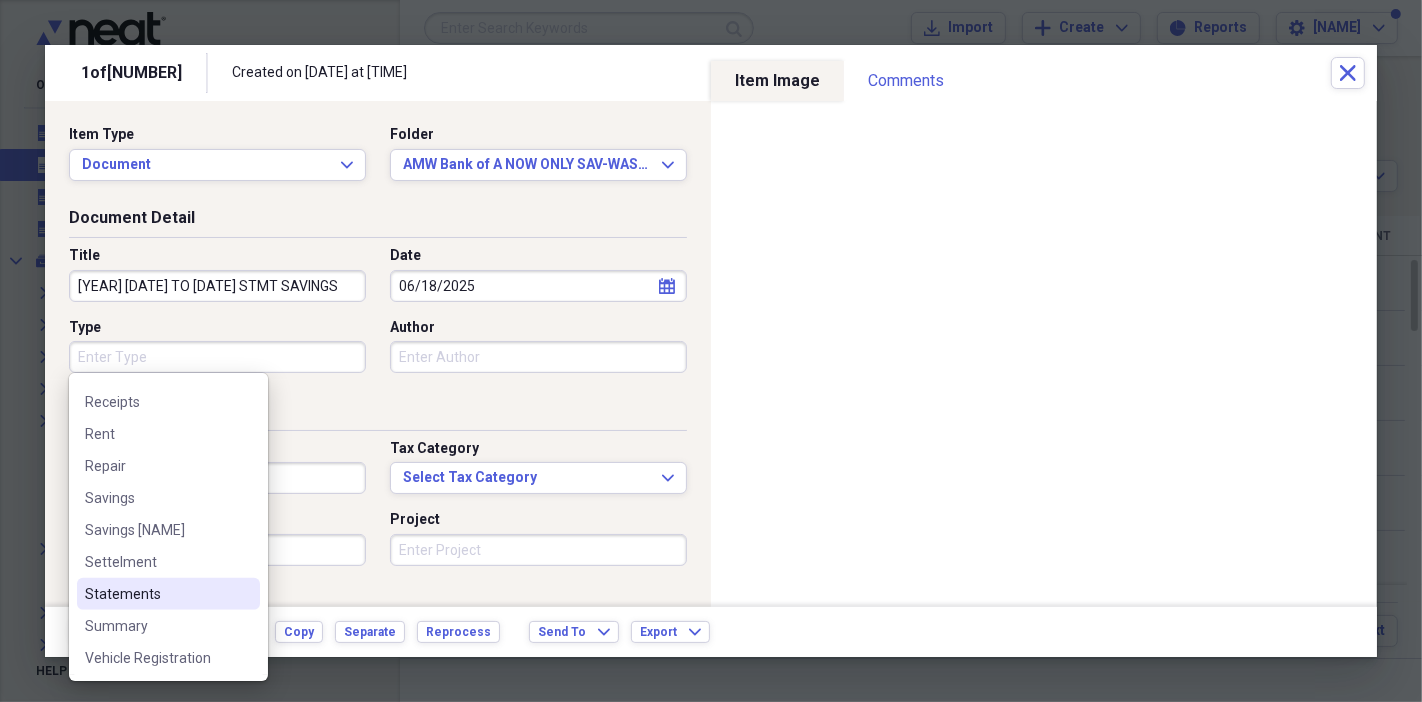 click on "Statements" at bounding box center [156, 594] 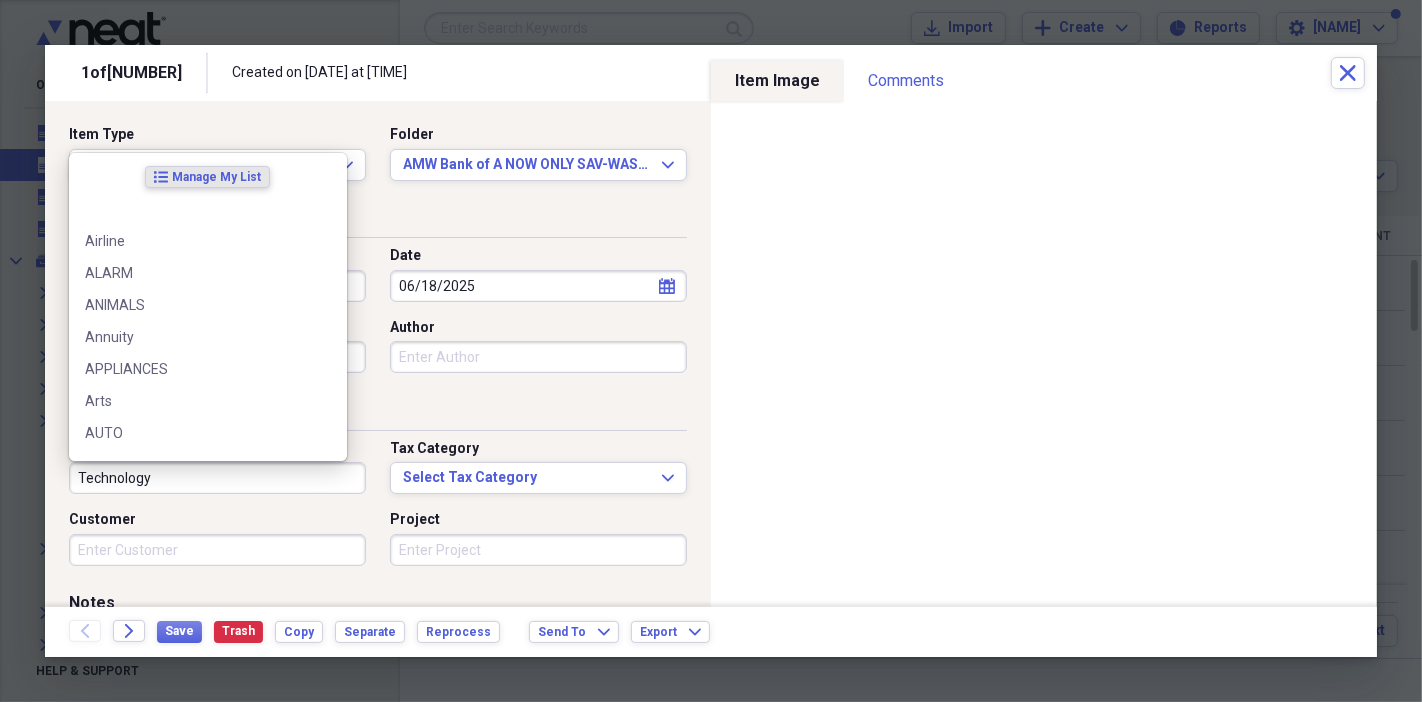 click on "Technology" at bounding box center [217, 478] 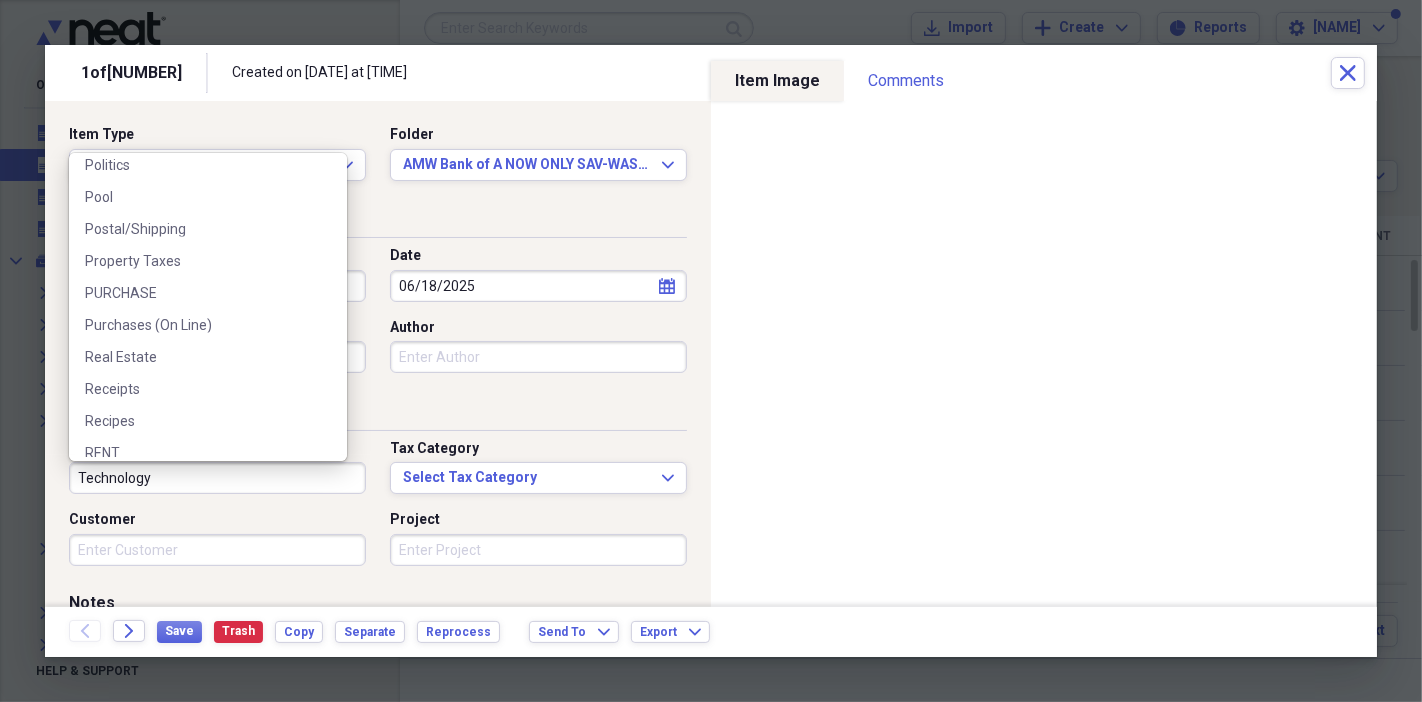 scroll, scrollTop: 2666, scrollLeft: 0, axis: vertical 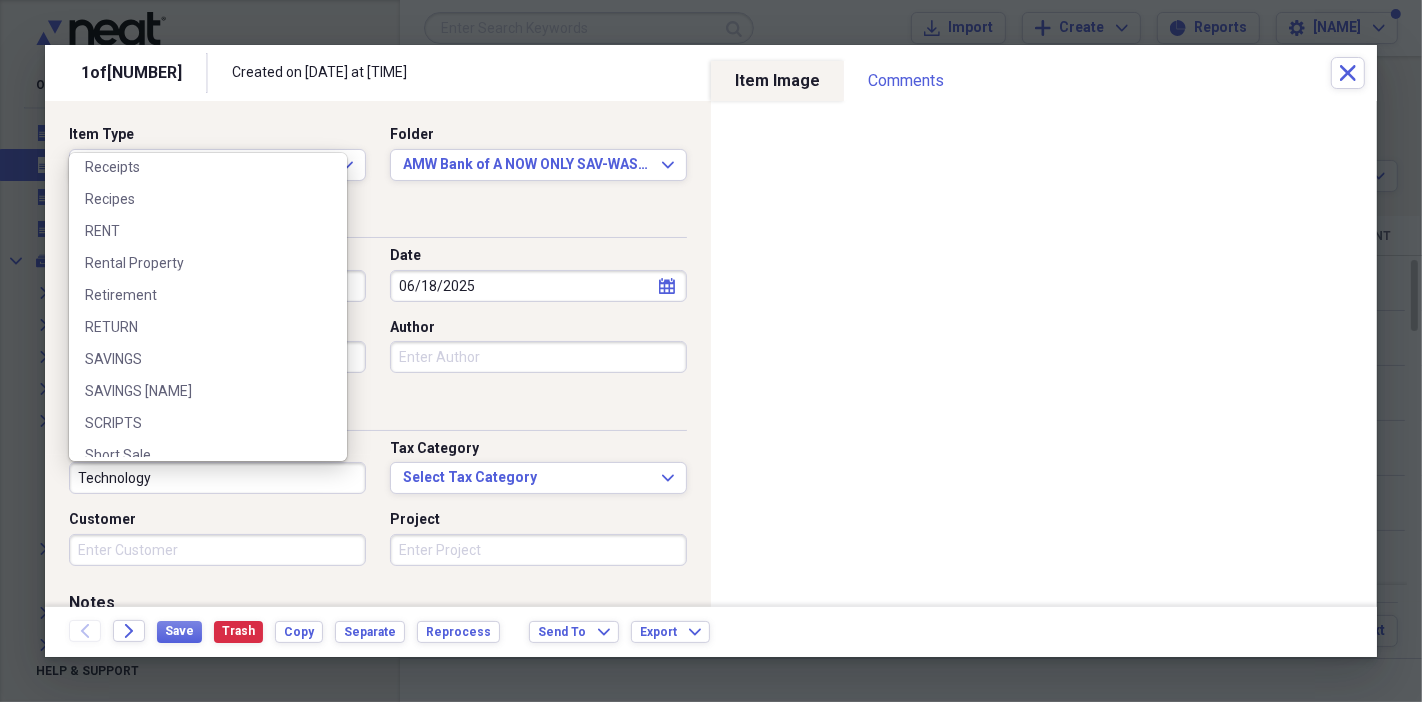 click on "SAVINGS" at bounding box center [208, 359] 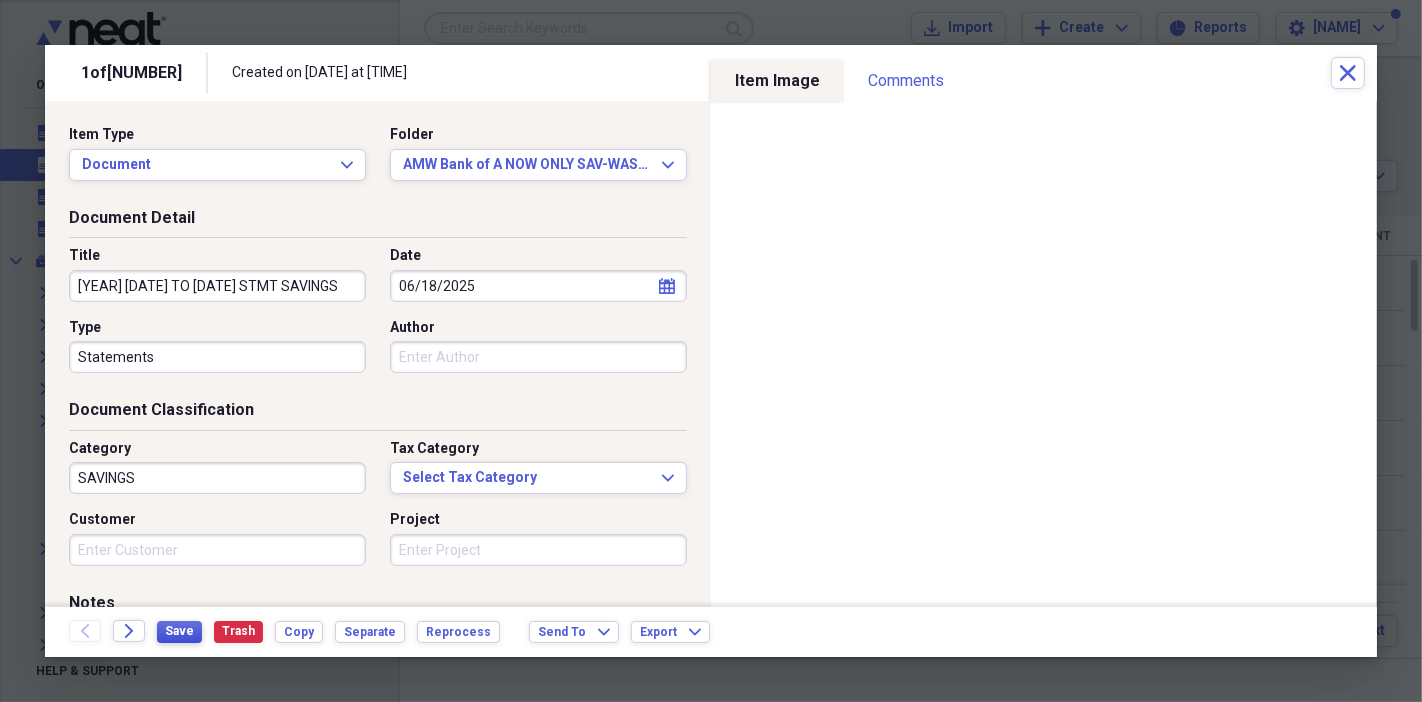 click on "Save" at bounding box center (179, 631) 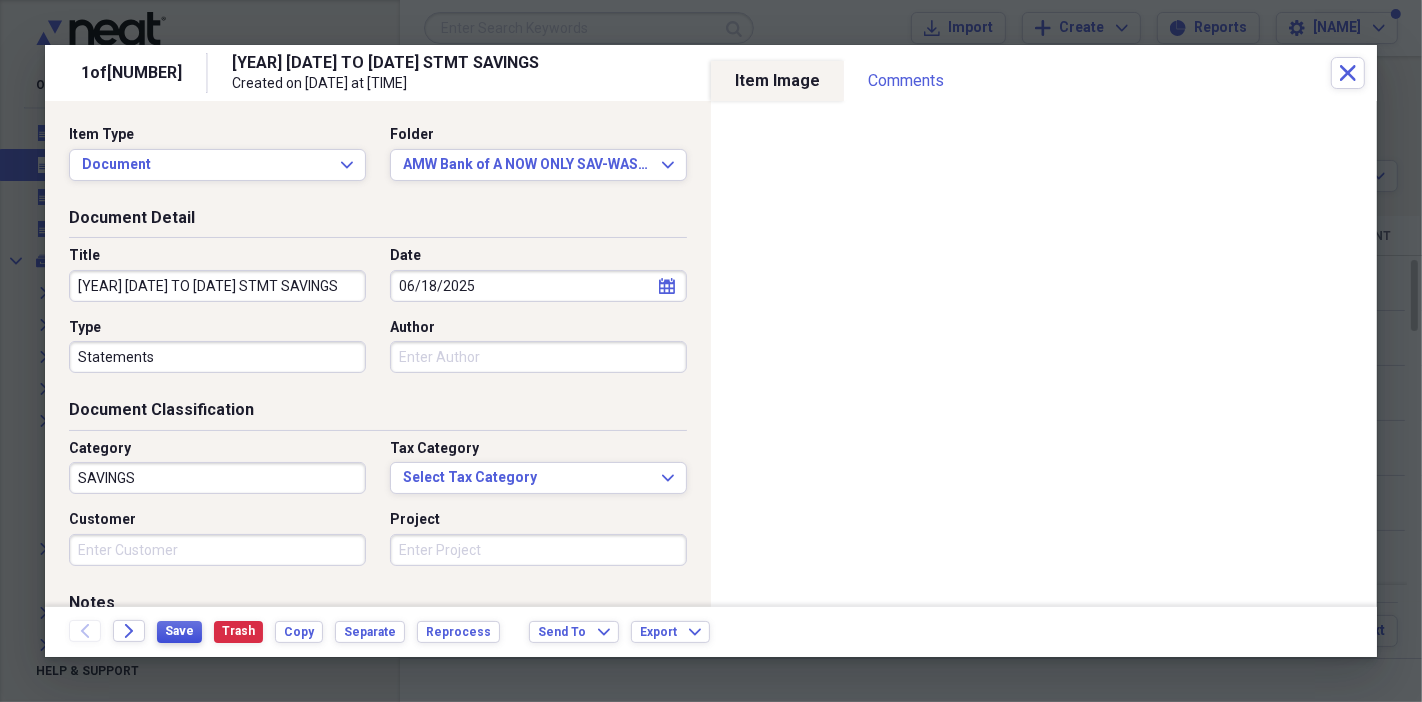 type 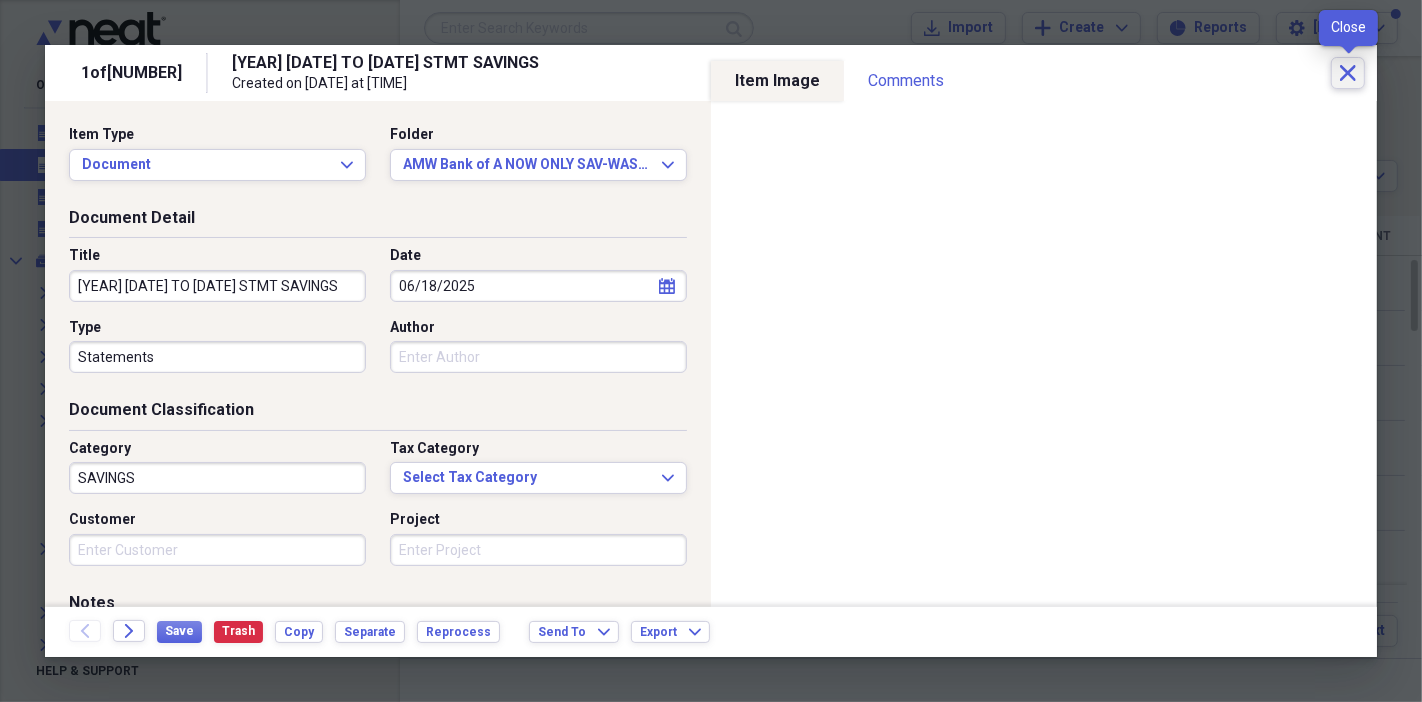 click 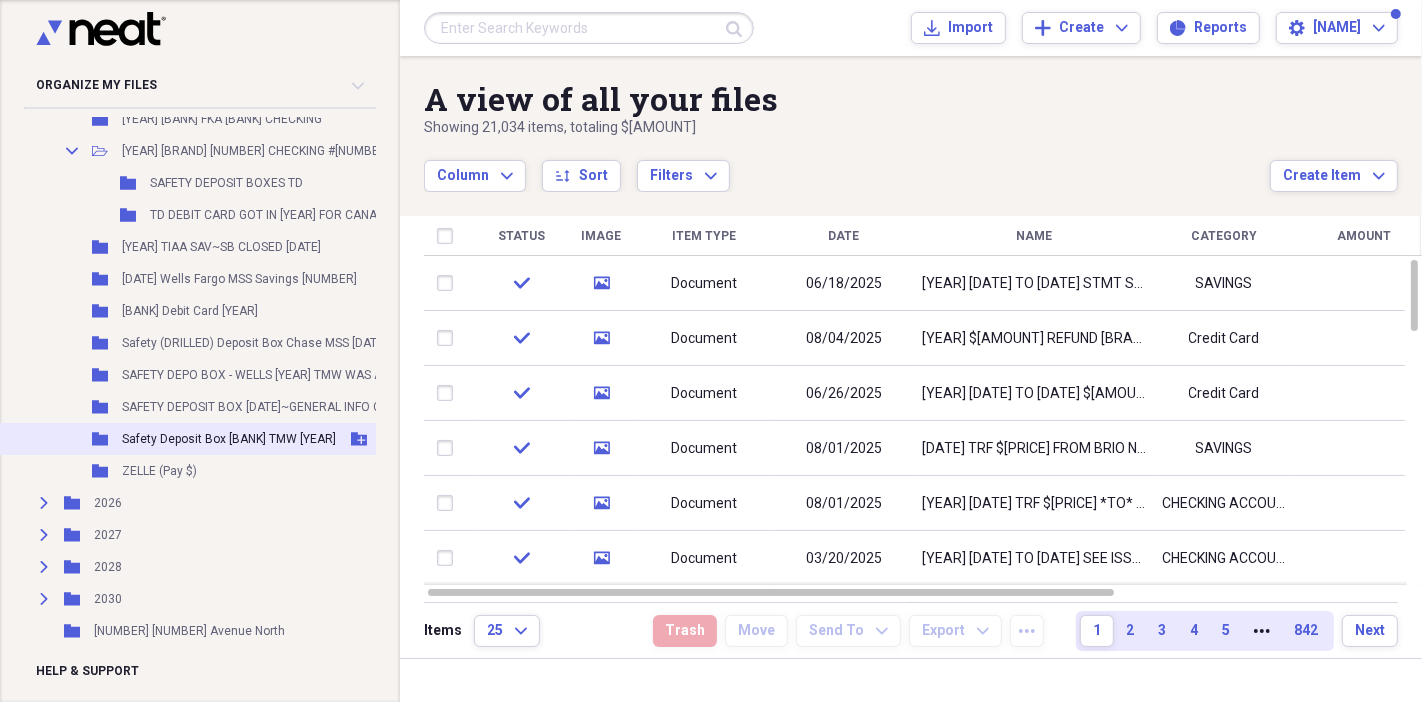 scroll, scrollTop: 2111, scrollLeft: 0, axis: vertical 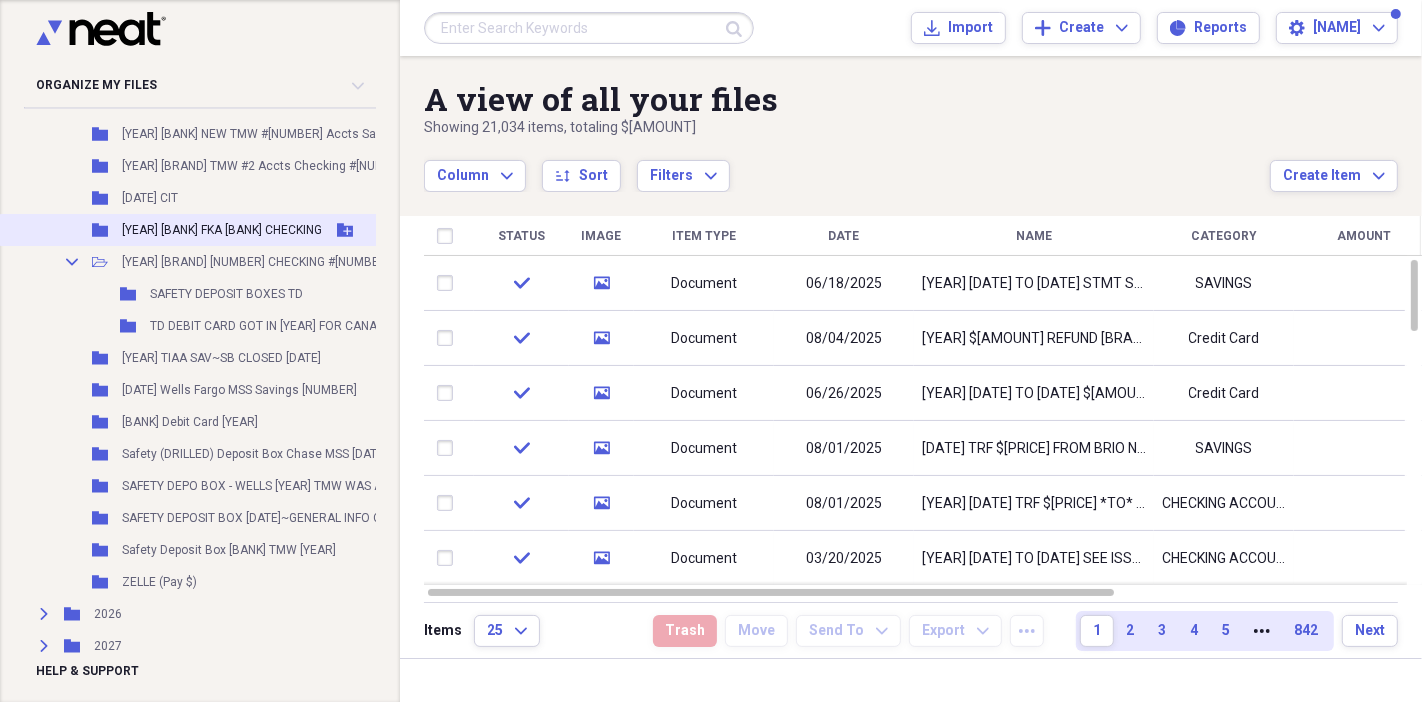 click on "[YEAR] [BANK] FKA [BANK] CHECKING" at bounding box center [222, 230] 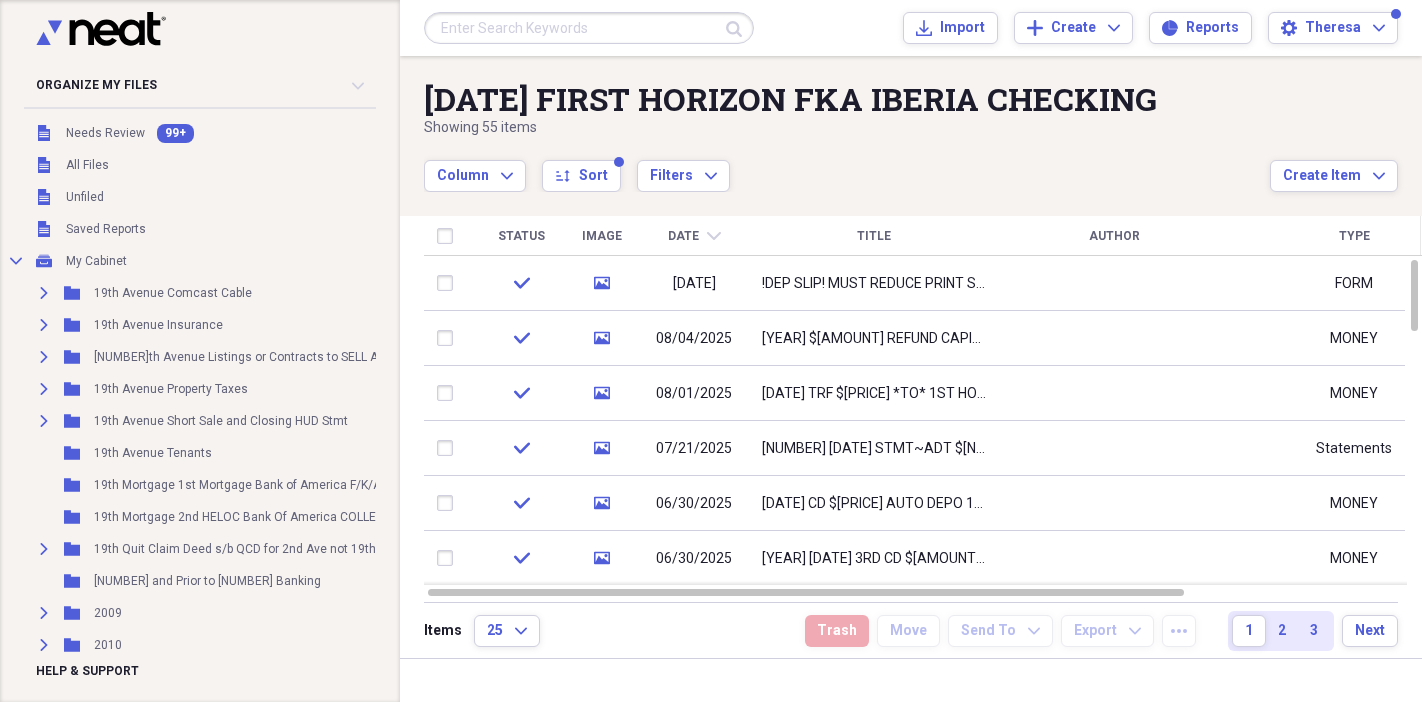 scroll, scrollTop: 0, scrollLeft: 0, axis: both 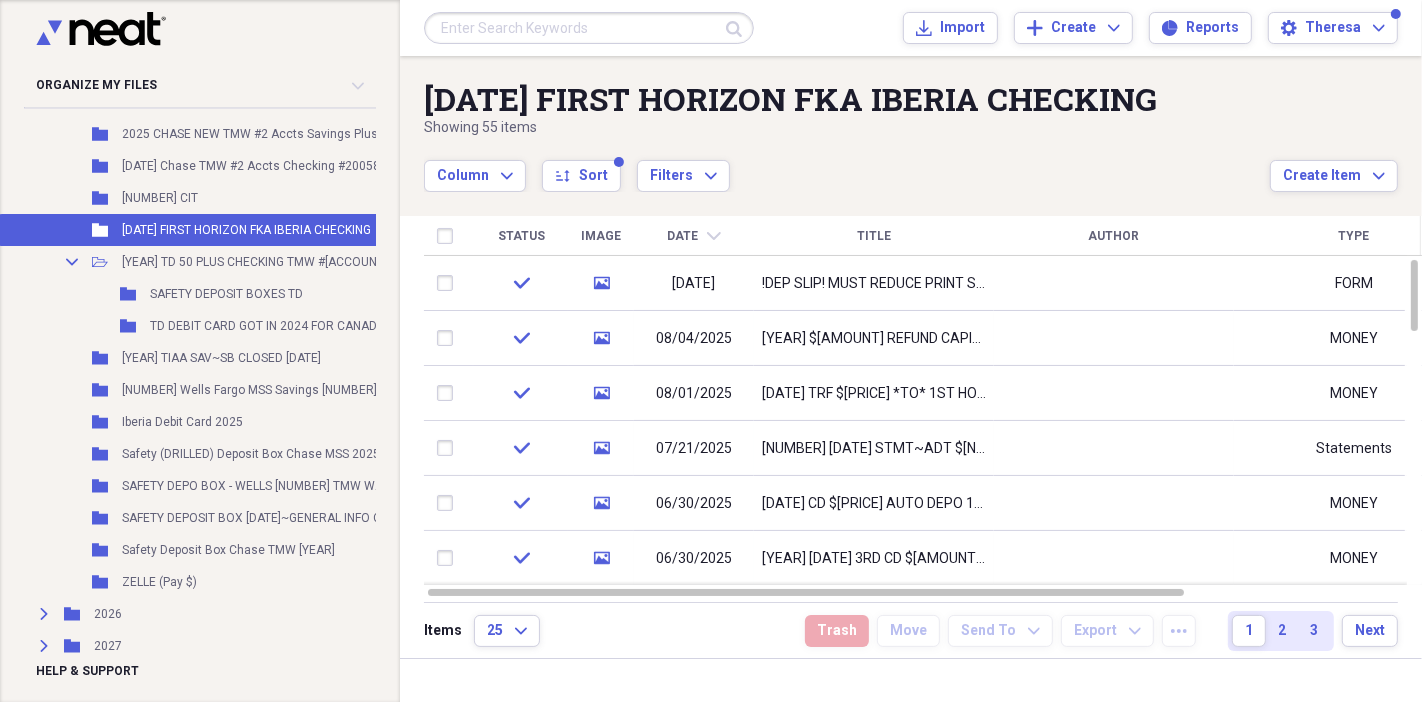 drag, startPoint x: 0, startPoint y: 0, endPoint x: 222, endPoint y: 229, distance: 318.94357 